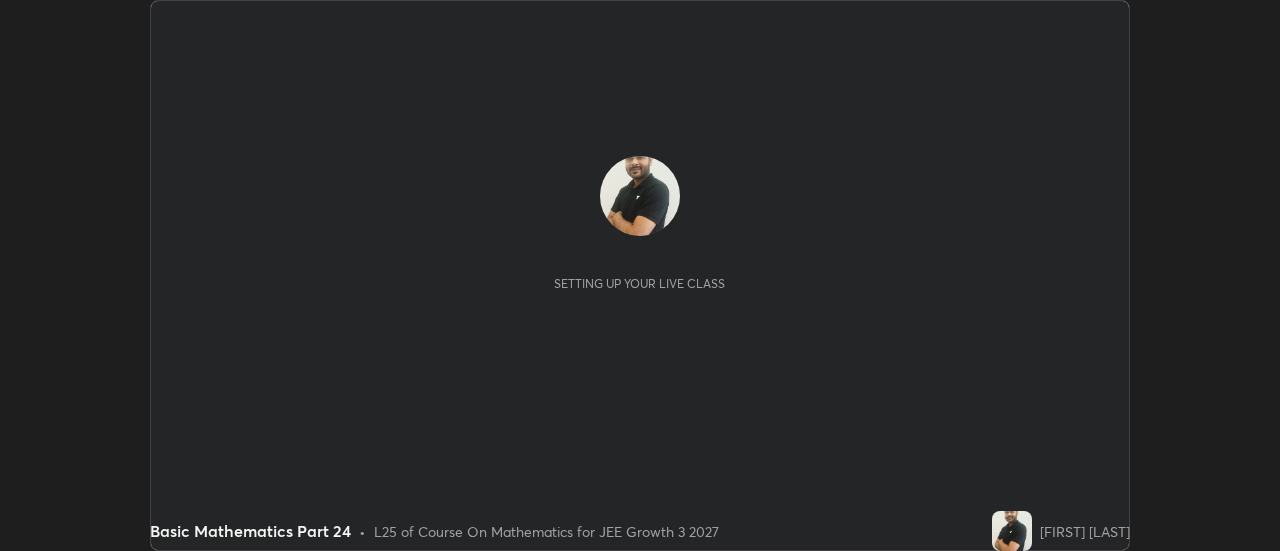 scroll, scrollTop: 0, scrollLeft: 0, axis: both 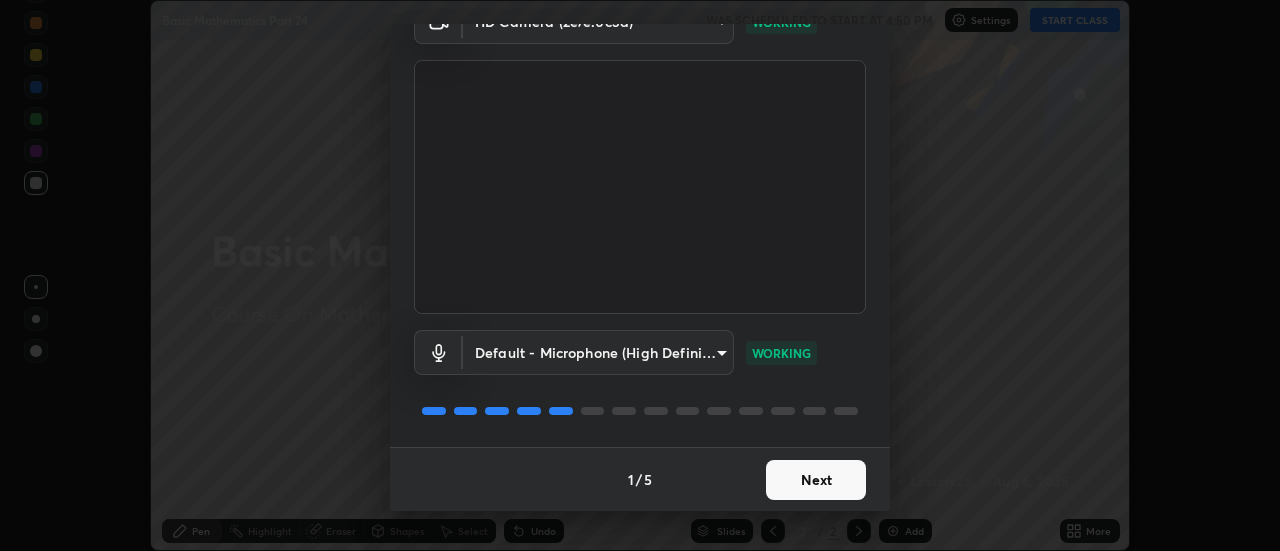 click on "Next" at bounding box center [816, 480] 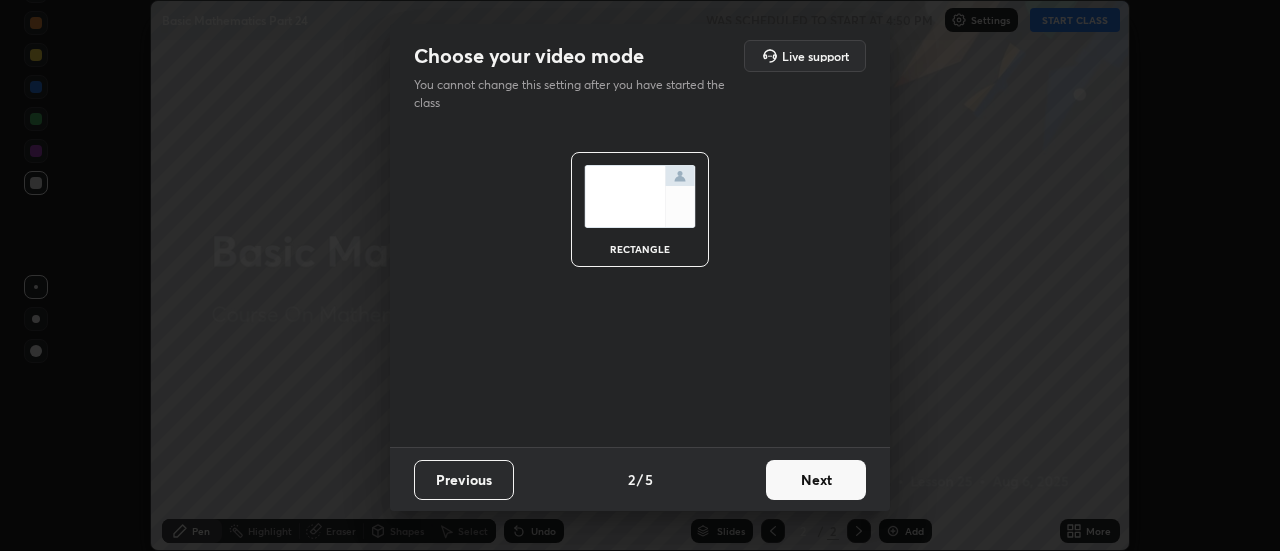 click on "Previous" at bounding box center [464, 480] 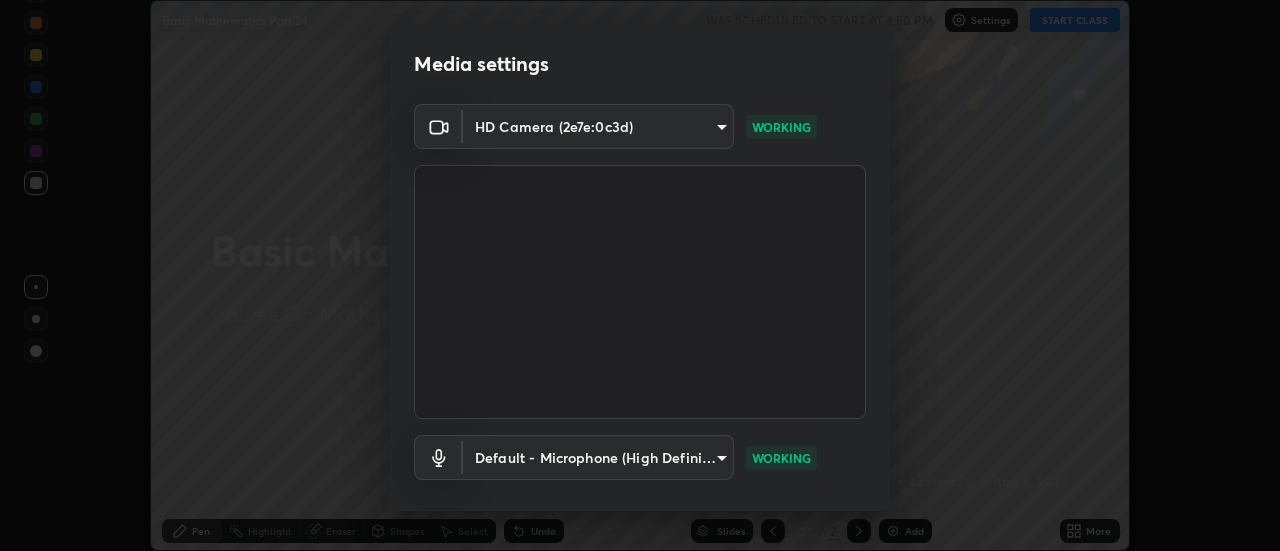 scroll, scrollTop: 105, scrollLeft: 0, axis: vertical 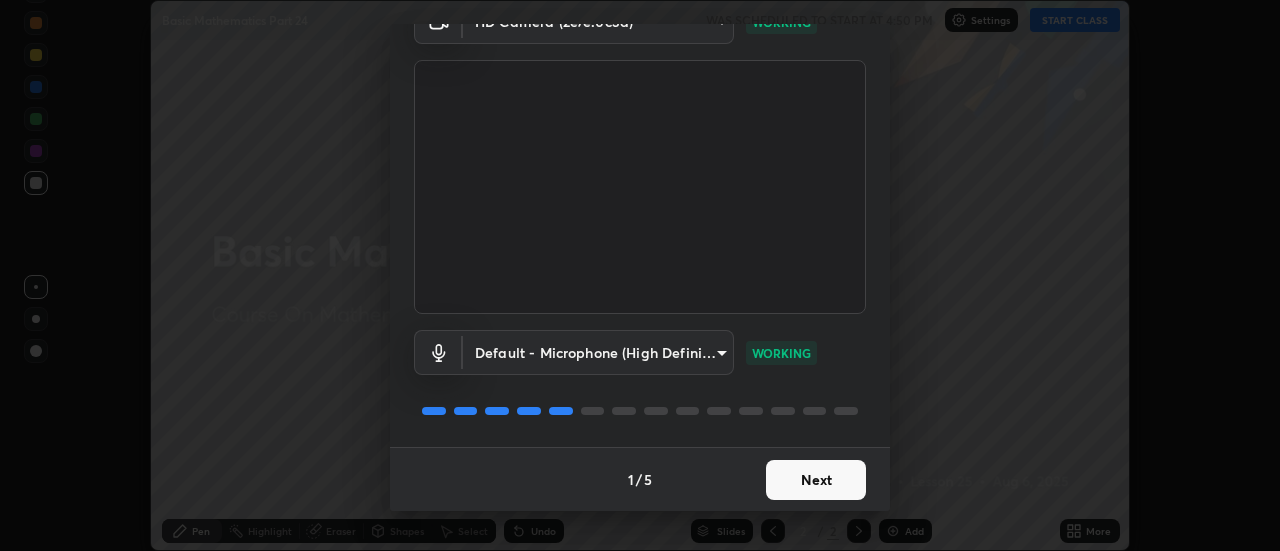 click on "Next" at bounding box center (816, 480) 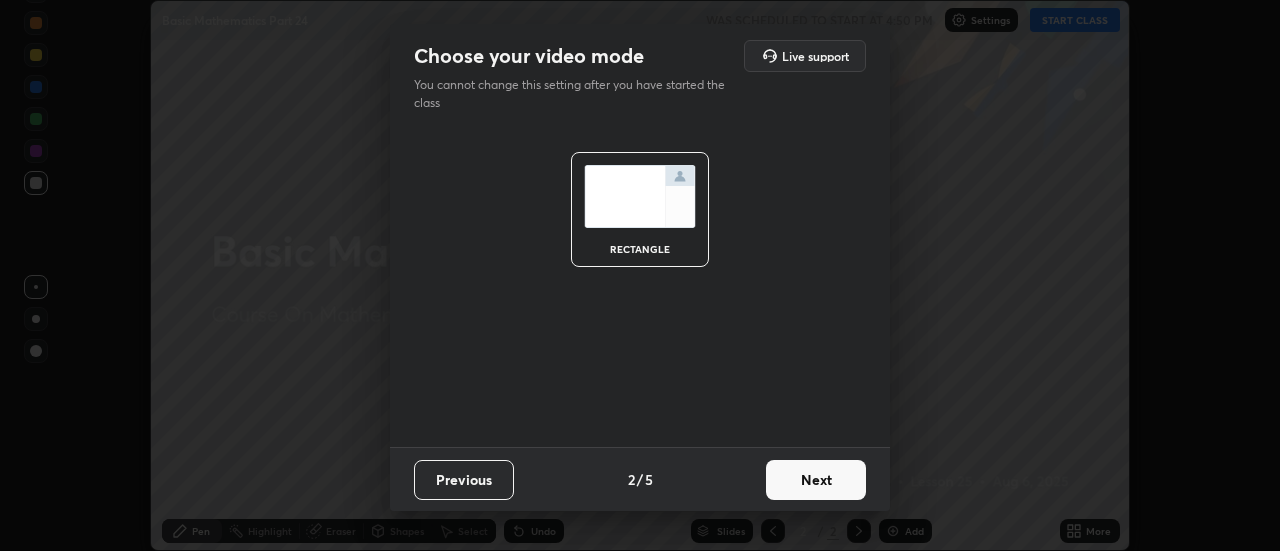scroll, scrollTop: 0, scrollLeft: 0, axis: both 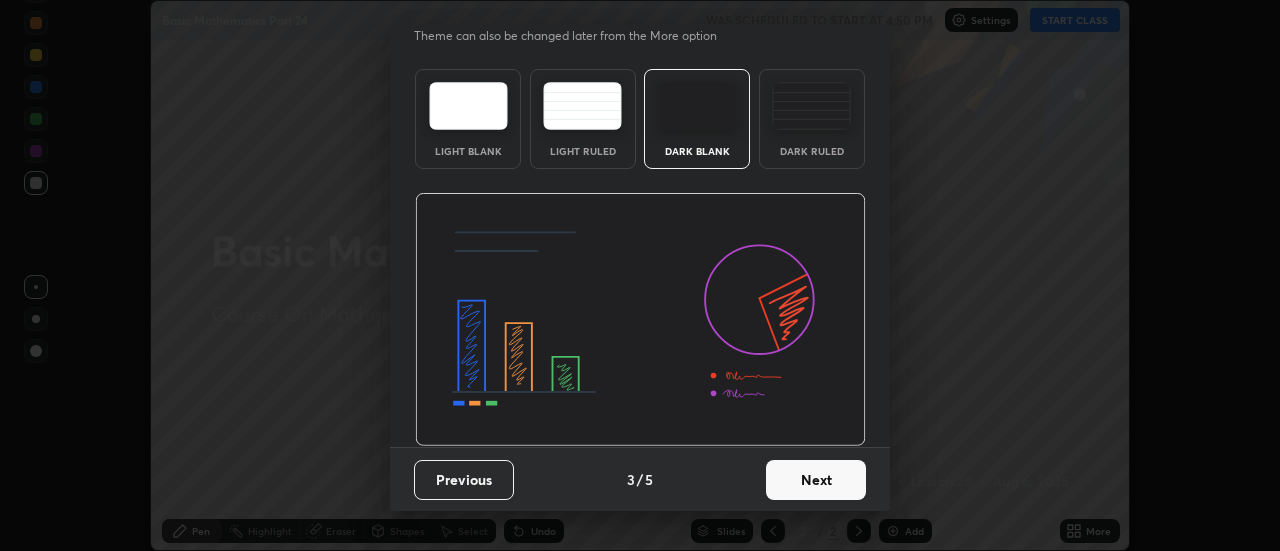 click on "Next" at bounding box center (816, 480) 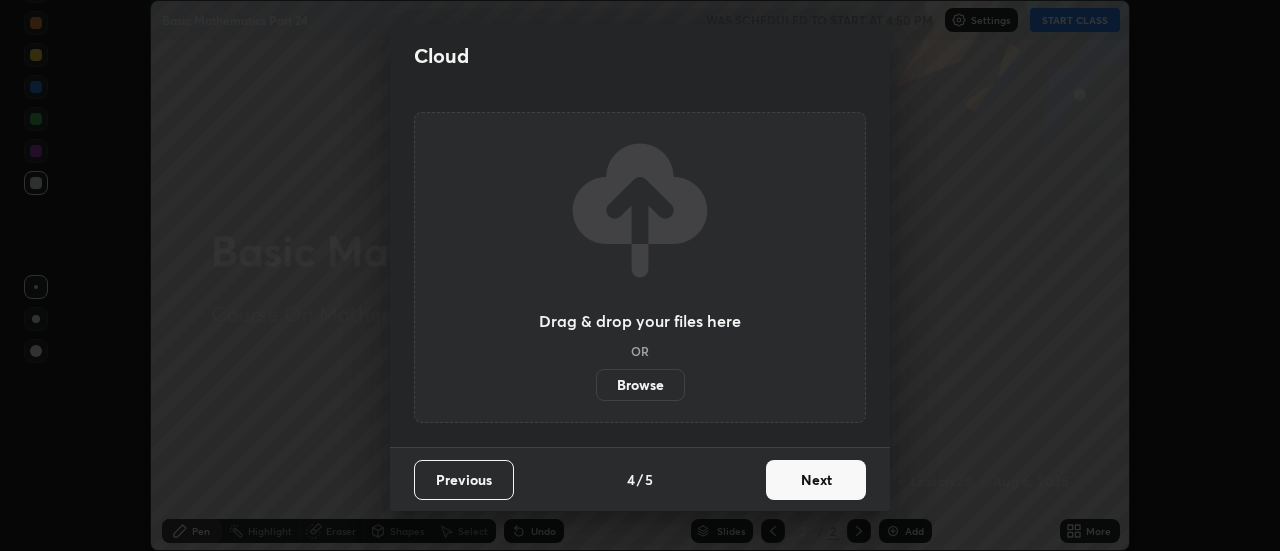 scroll, scrollTop: 0, scrollLeft: 0, axis: both 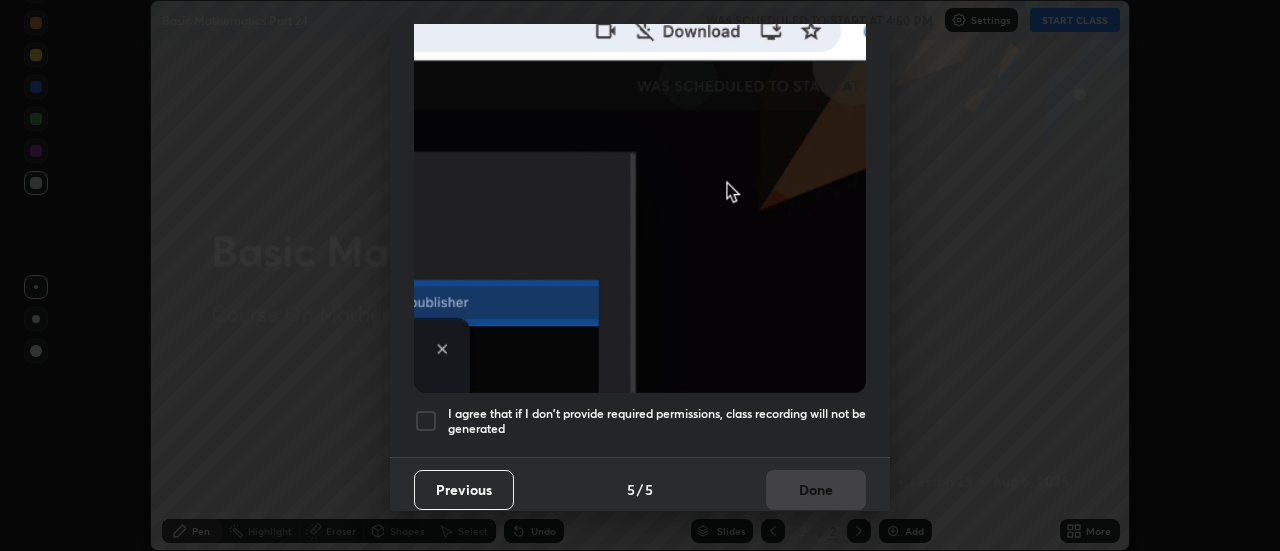 click on "I agree that if I don't provide required permissions, class recording will not be generated" at bounding box center (657, 421) 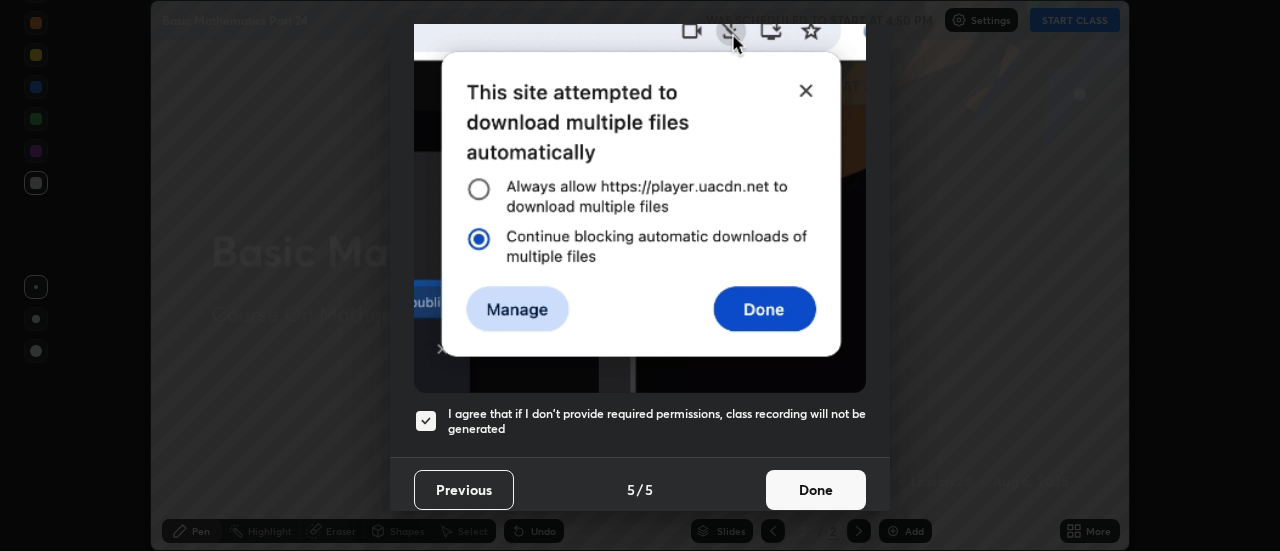 click on "Done" at bounding box center [816, 490] 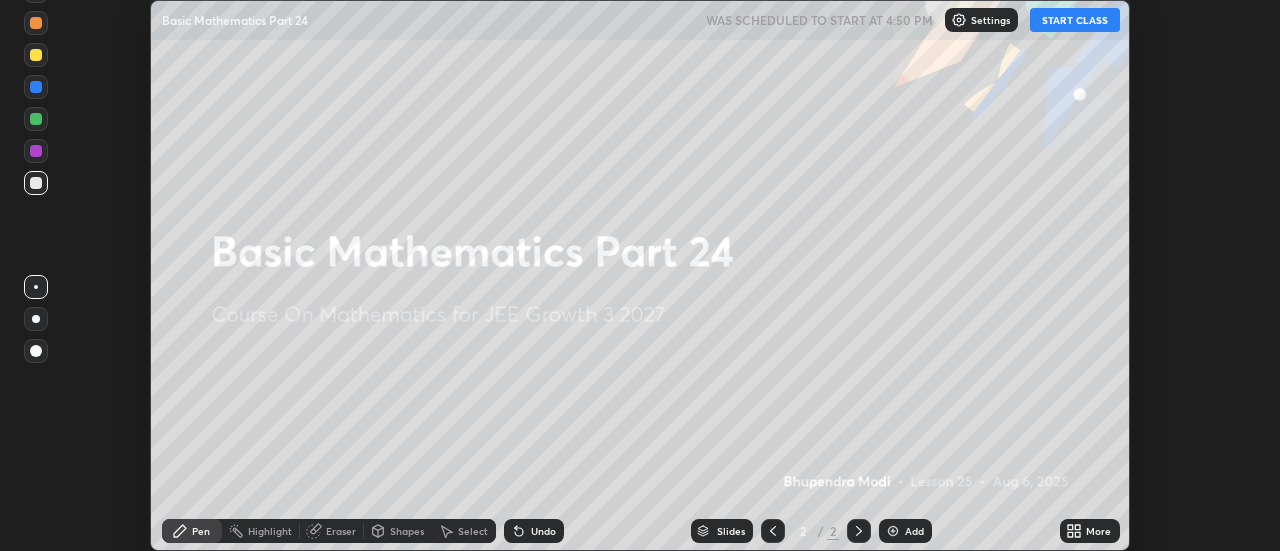 click 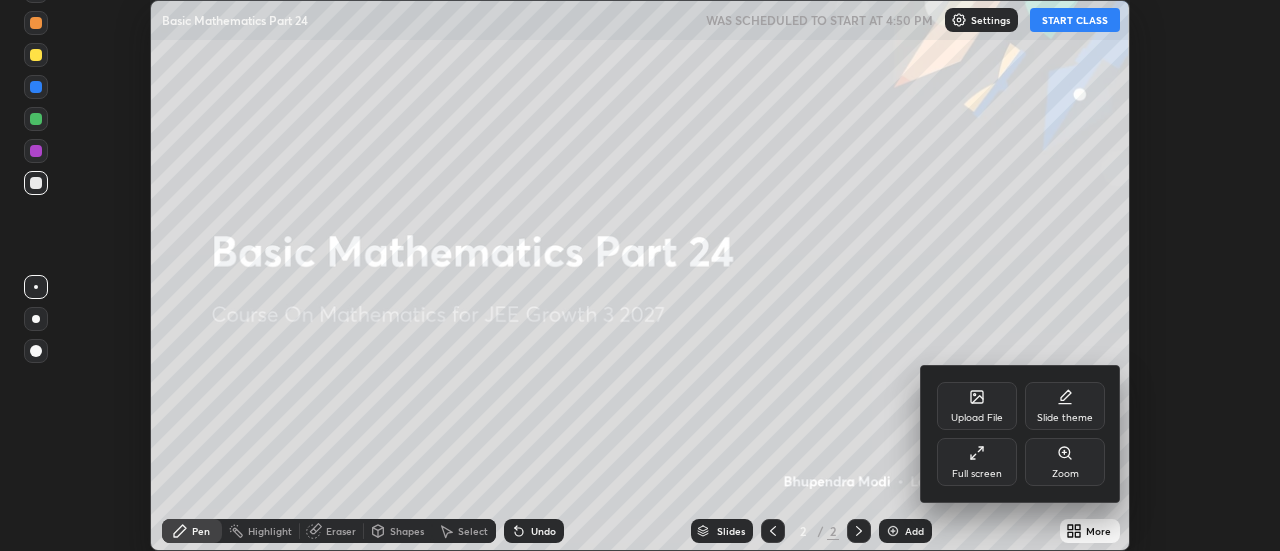 click 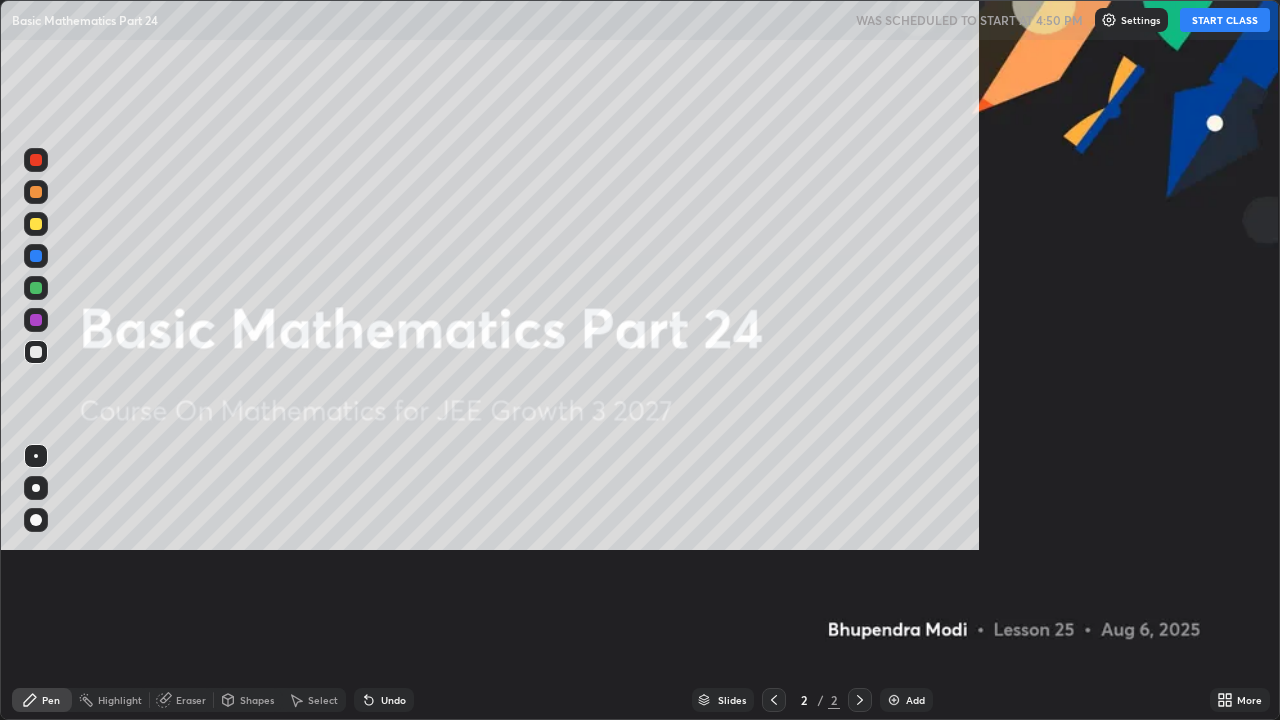 scroll, scrollTop: 99280, scrollLeft: 98720, axis: both 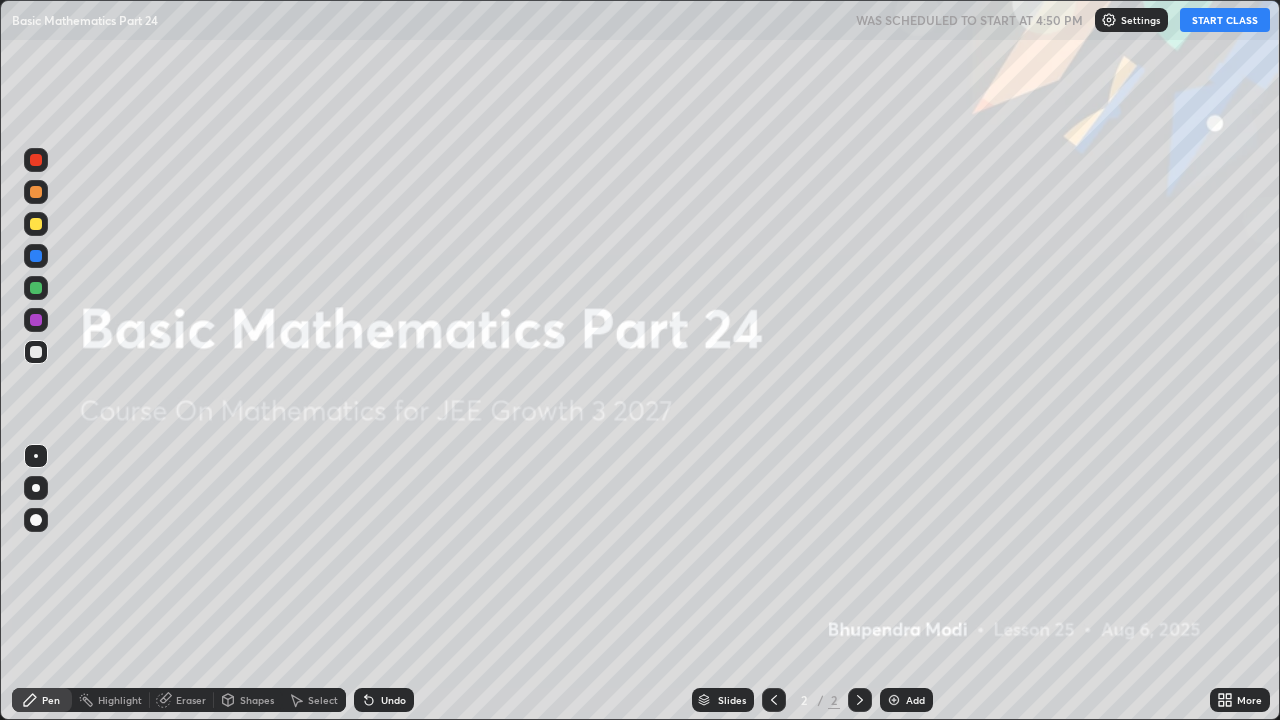 click on "START CLASS" at bounding box center [1225, 20] 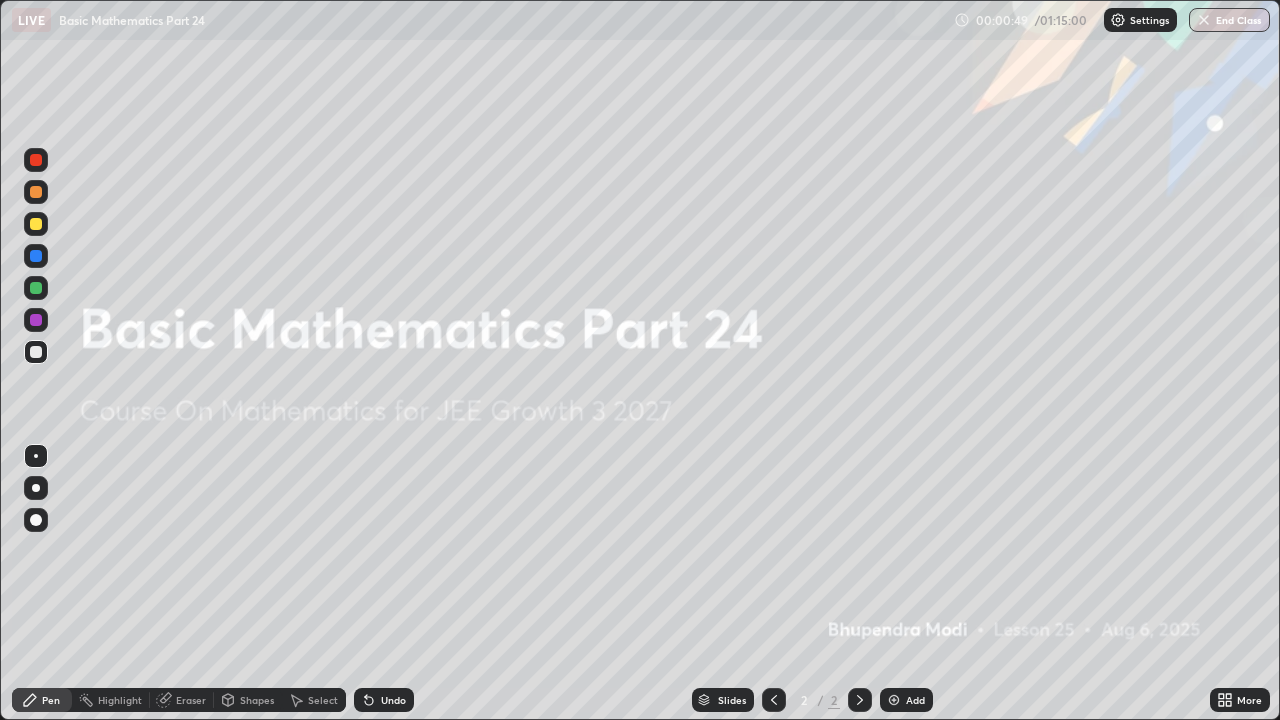 click at bounding box center [894, 700] 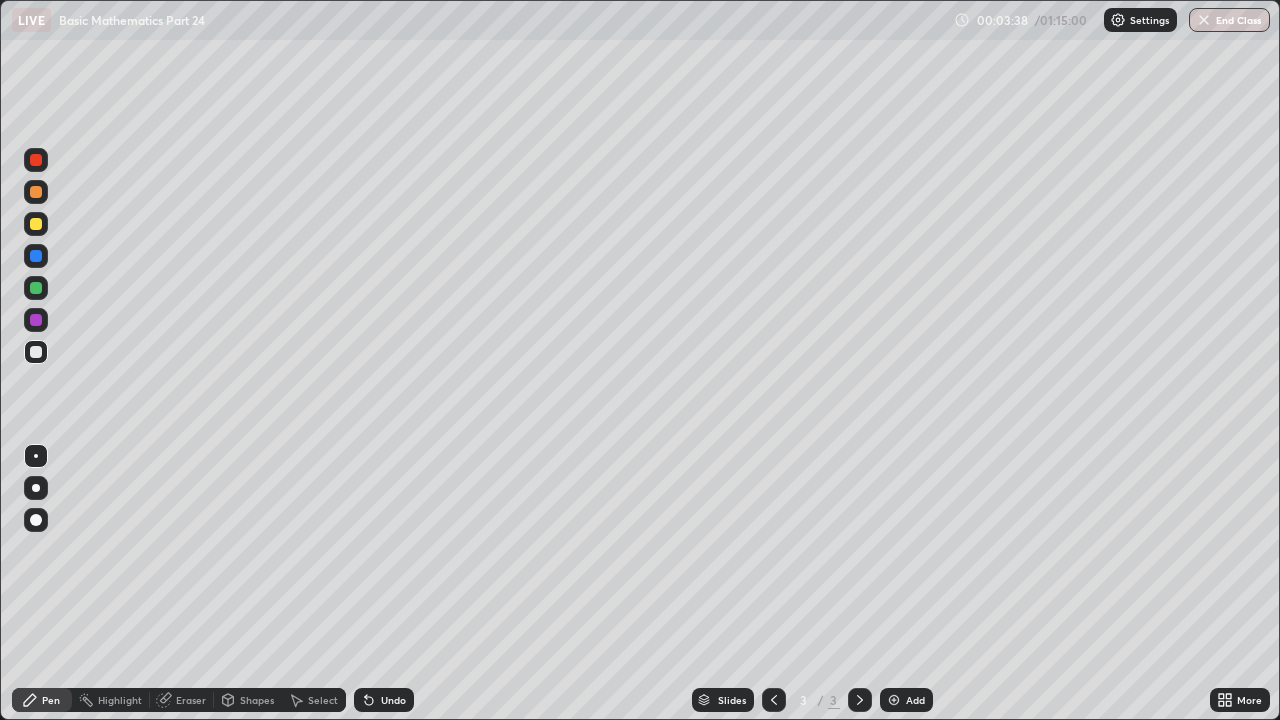 click at bounding box center (36, 320) 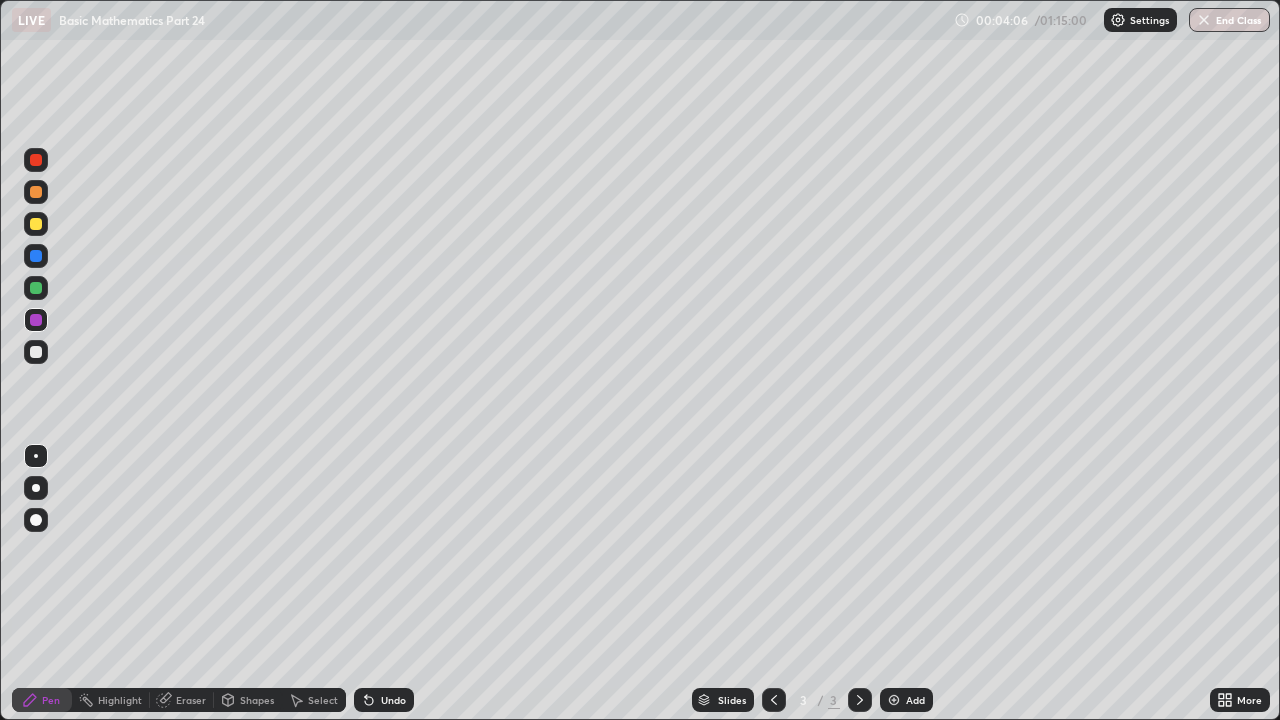 click at bounding box center [36, 288] 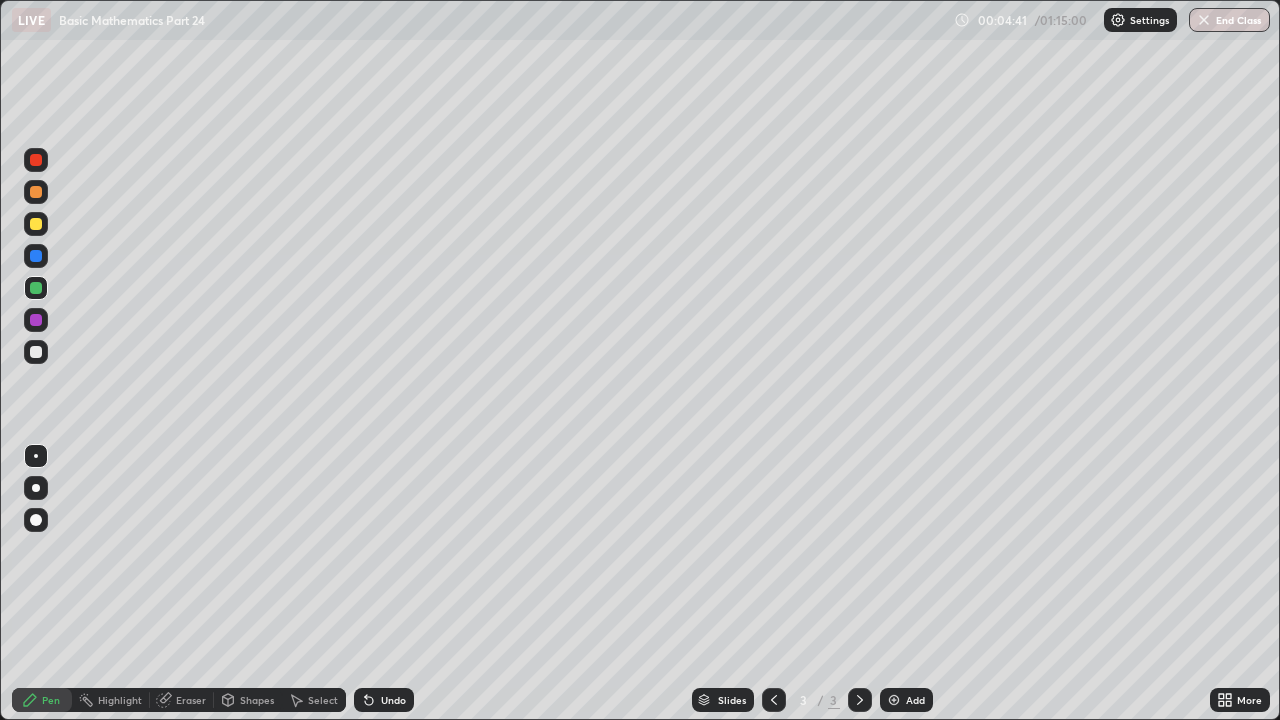 click at bounding box center (36, 352) 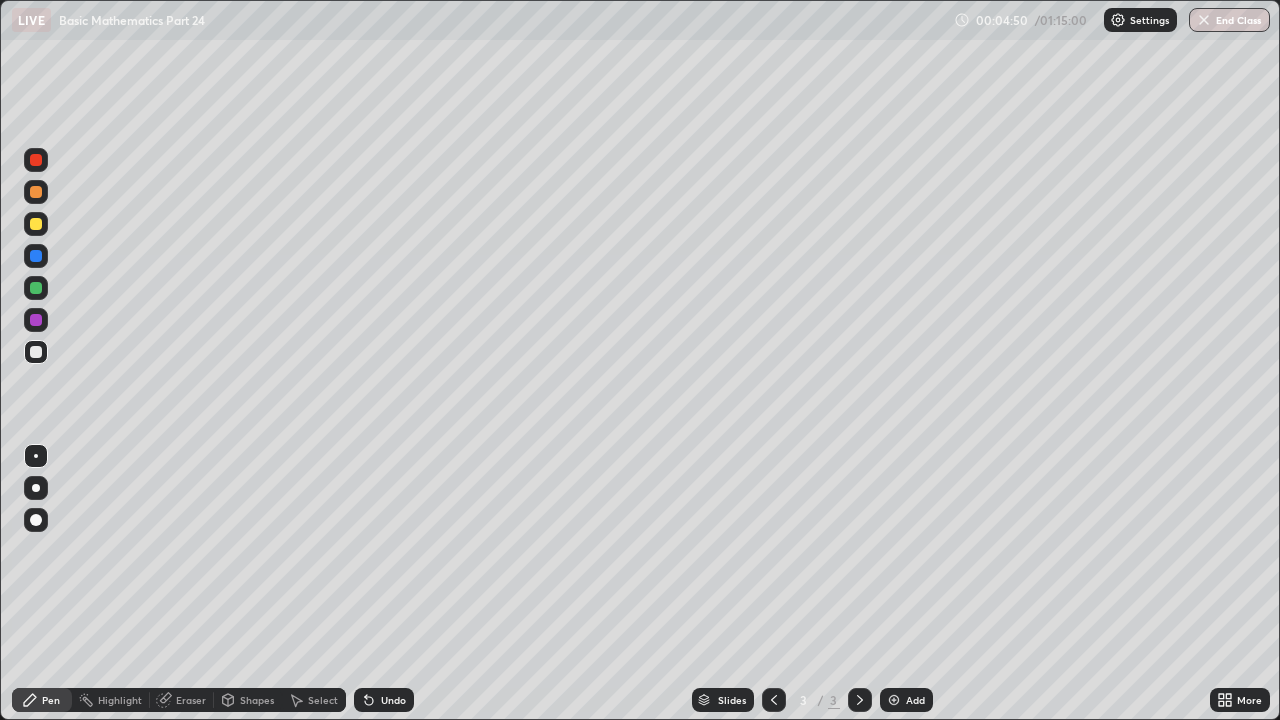 click at bounding box center (36, 320) 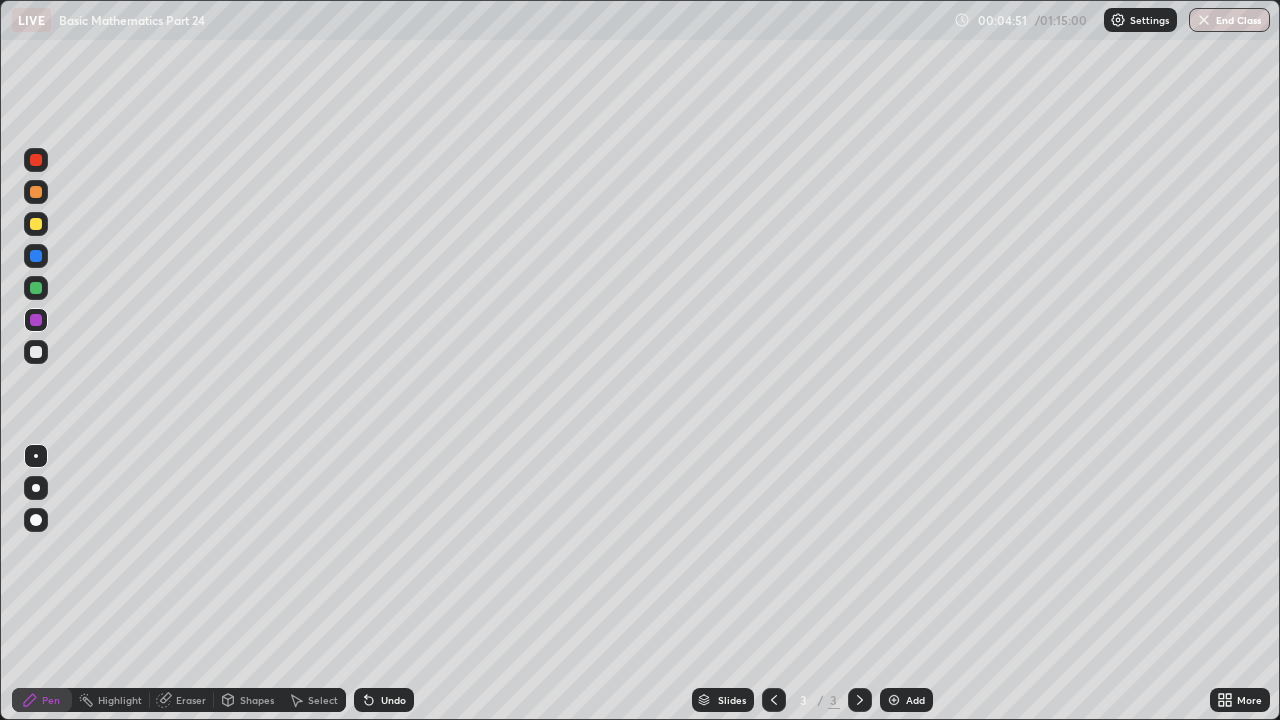 click at bounding box center (36, 288) 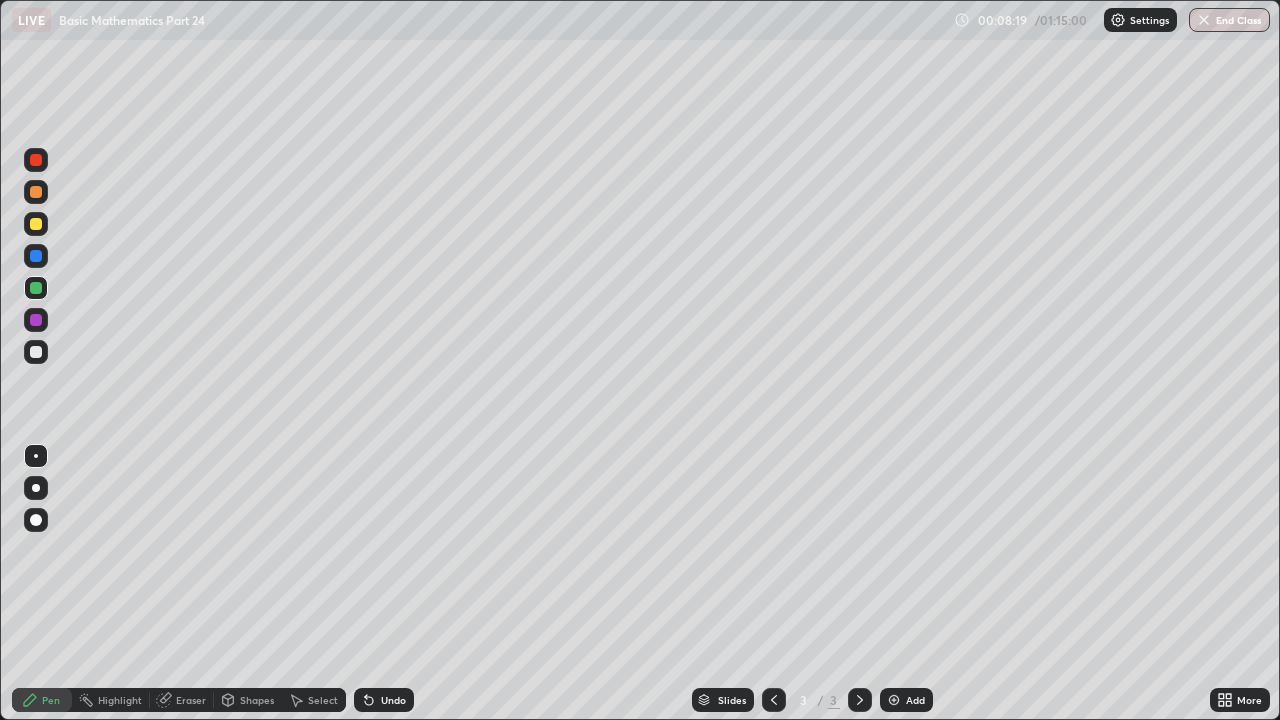 click at bounding box center (36, 352) 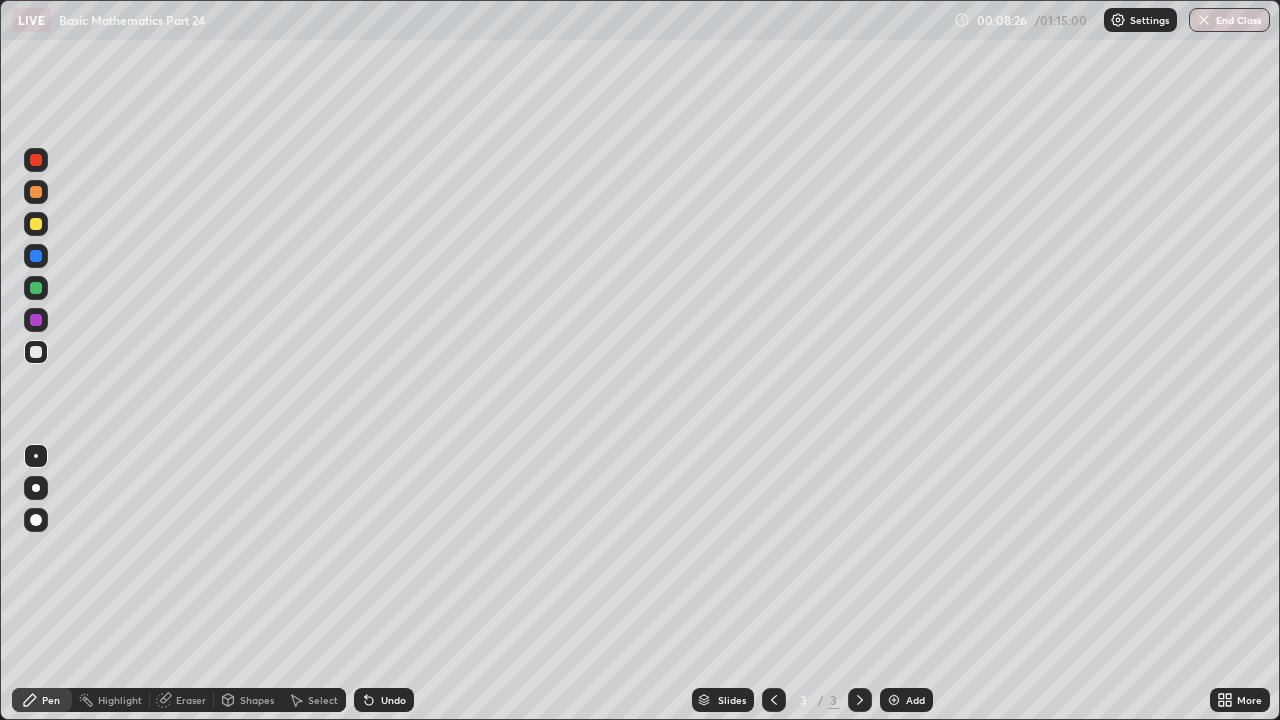 click on "Undo" at bounding box center [384, 700] 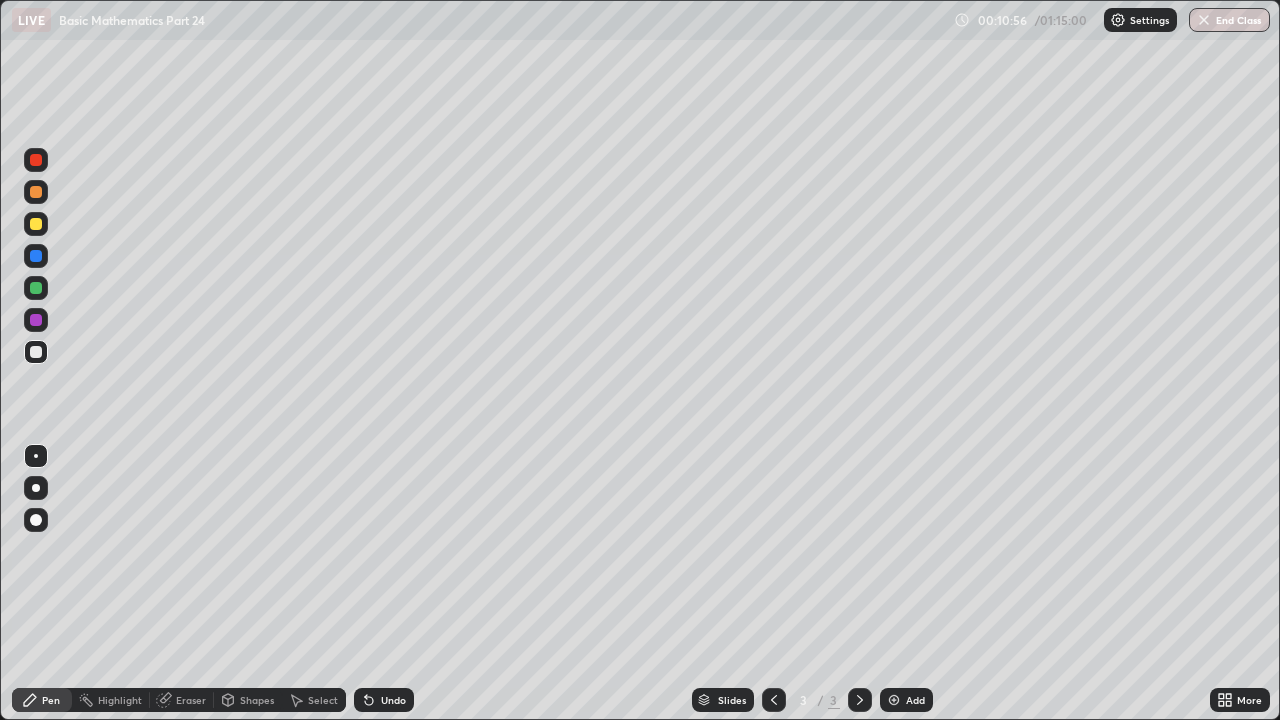 click at bounding box center [36, 320] 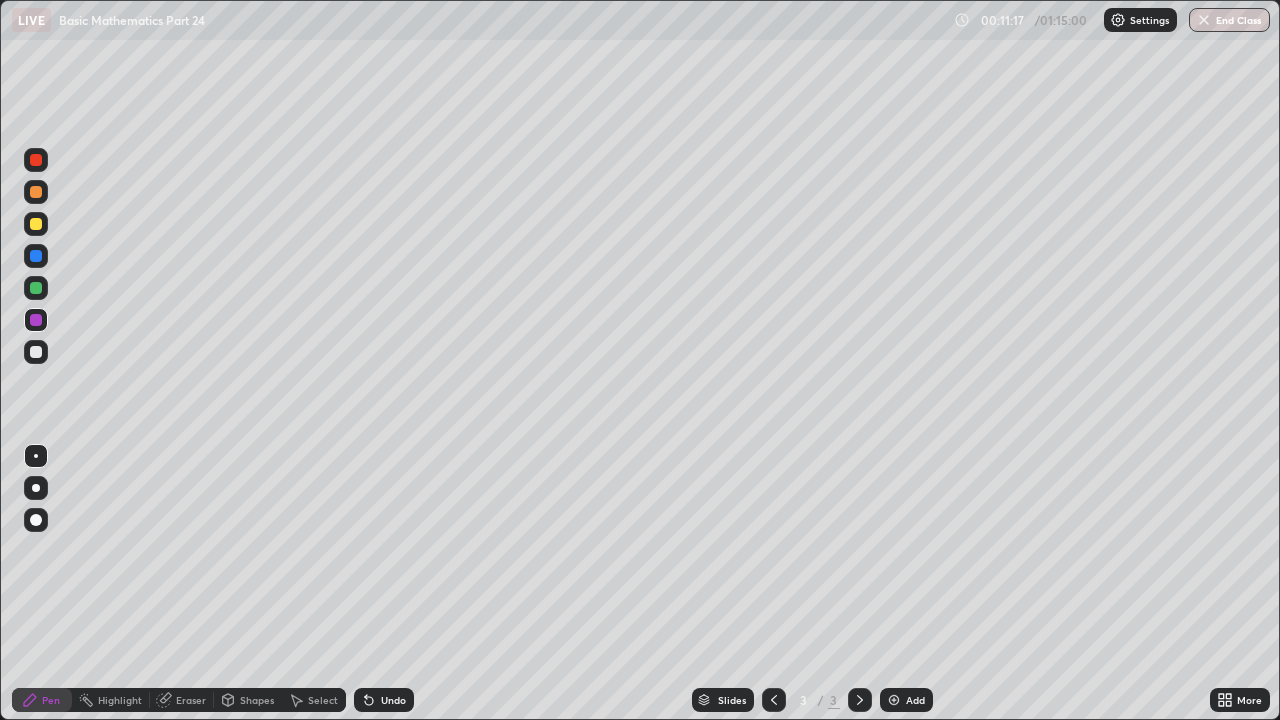 click at bounding box center (36, 288) 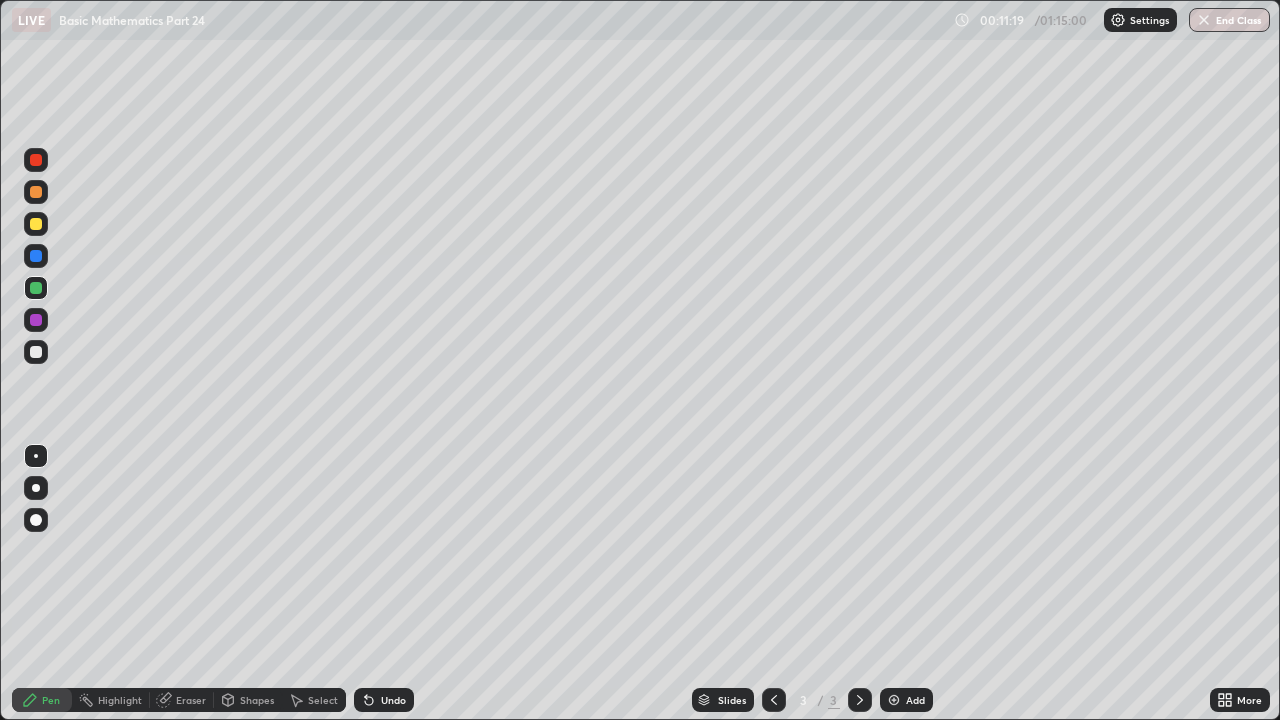 click at bounding box center (36, 352) 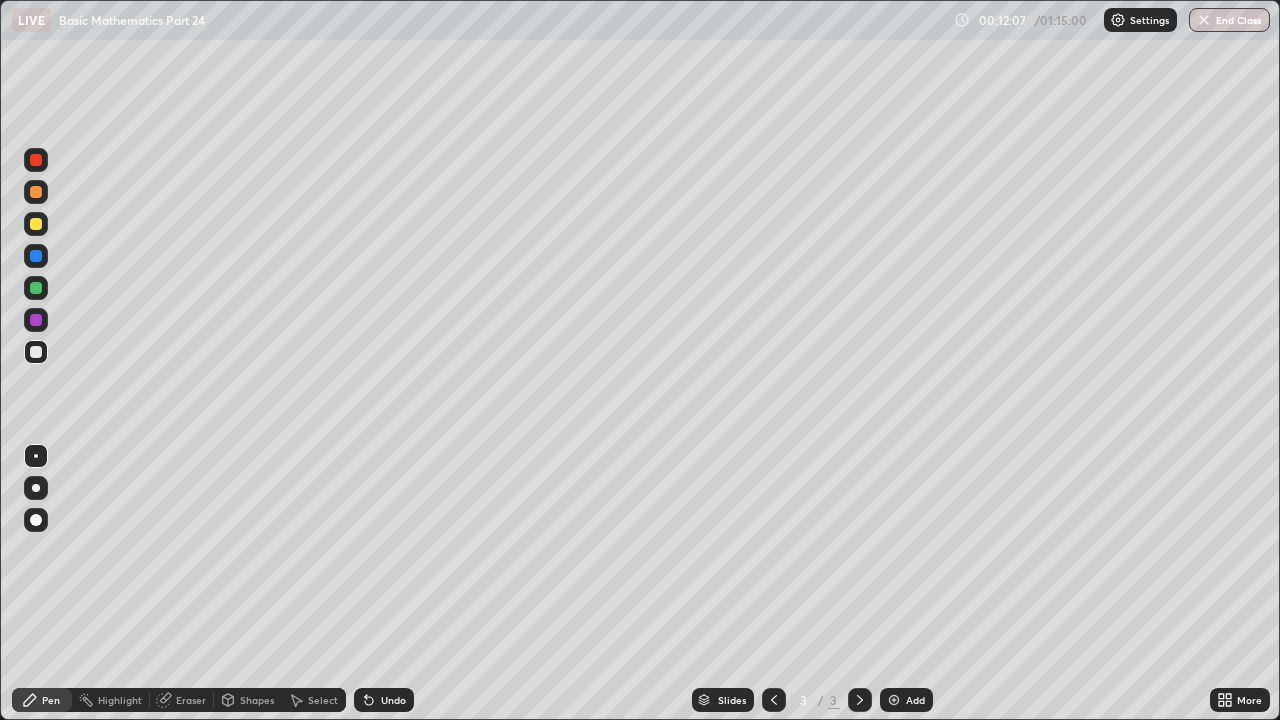 click at bounding box center [36, 288] 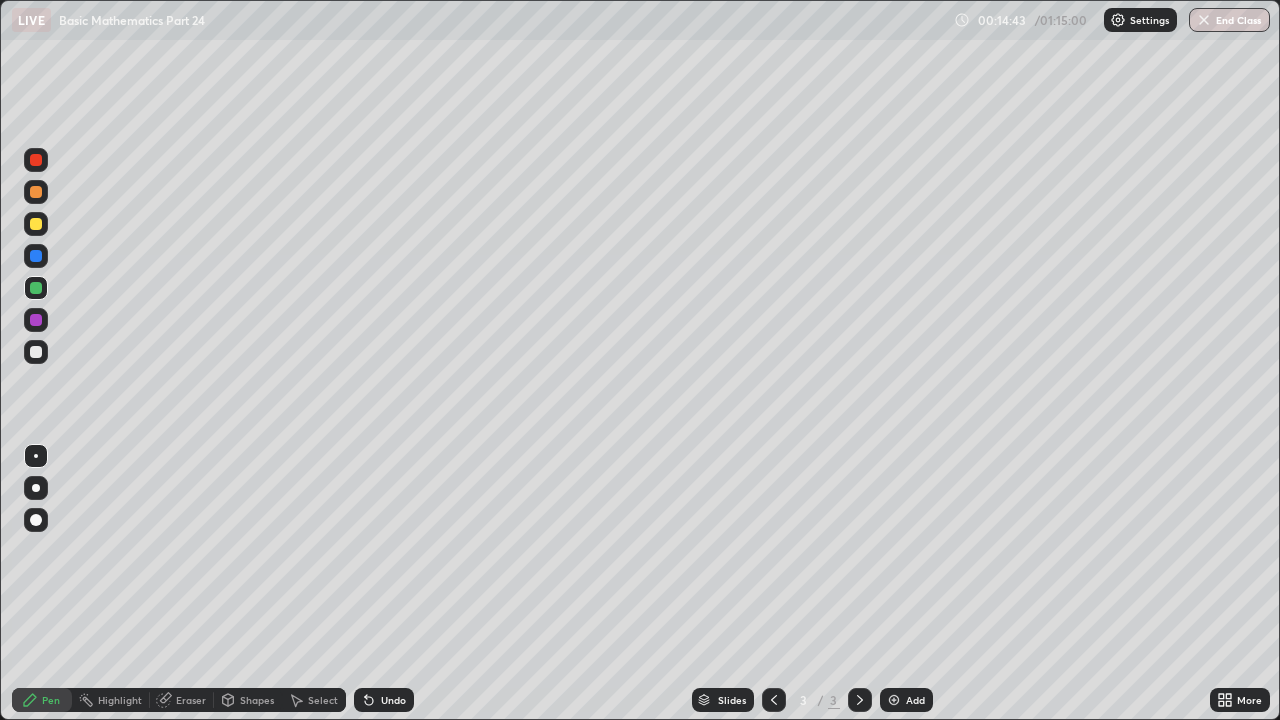 click at bounding box center (36, 320) 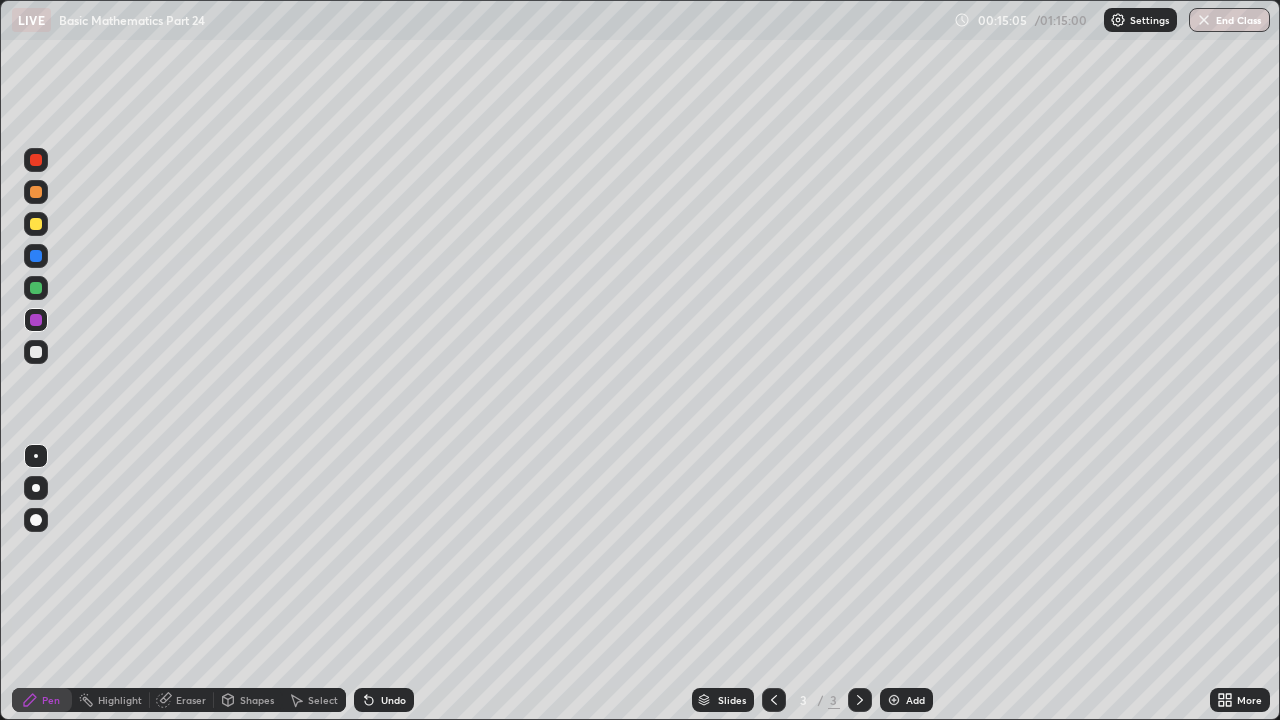 click at bounding box center (894, 700) 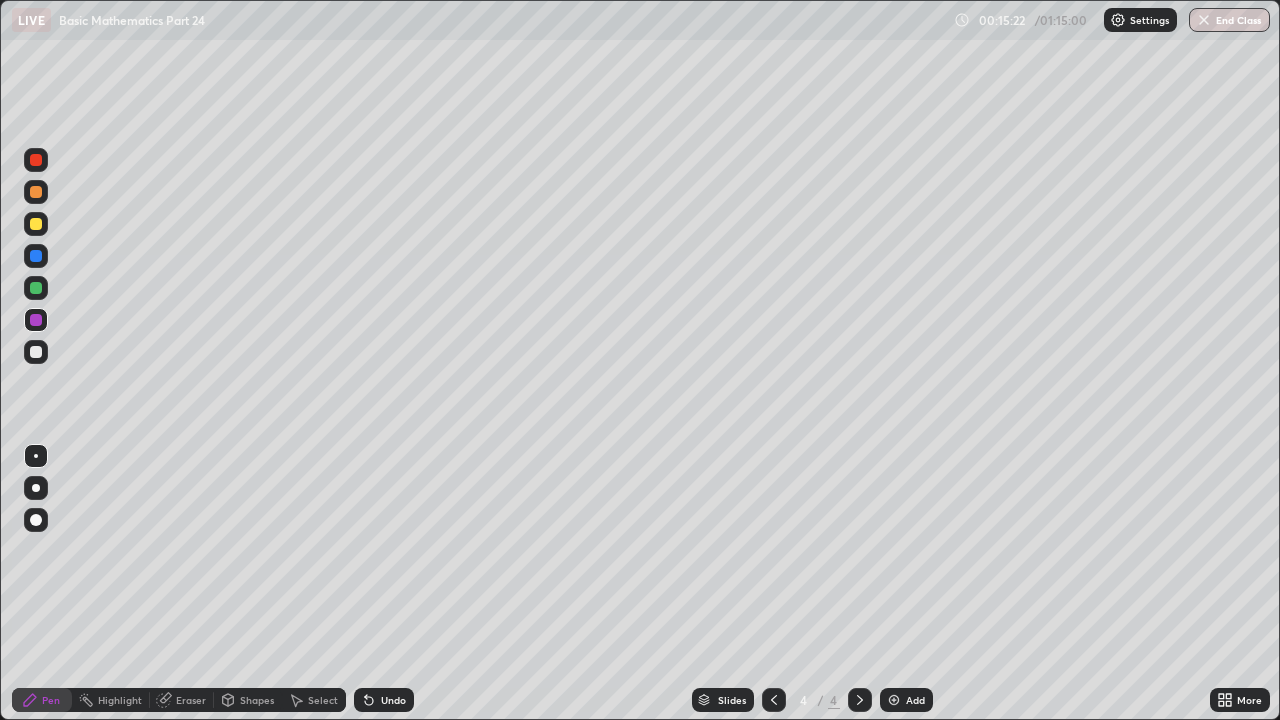 click at bounding box center (36, 352) 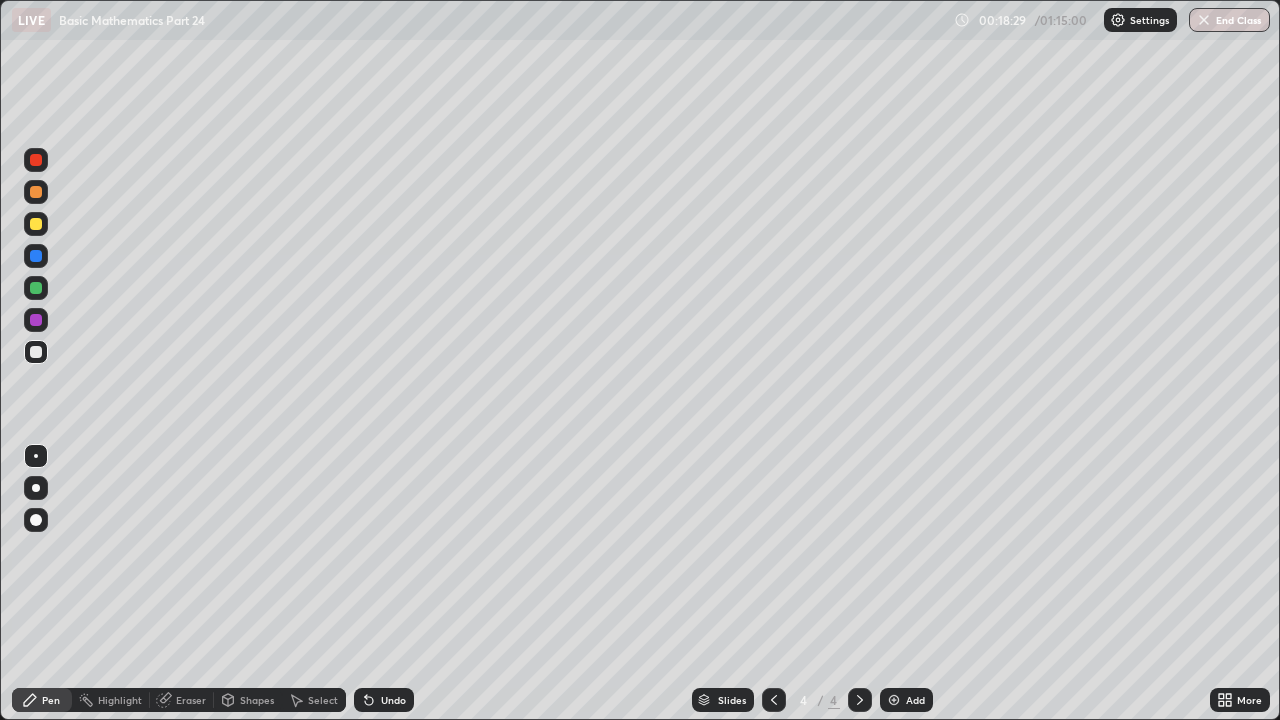 click on "Undo" at bounding box center (393, 700) 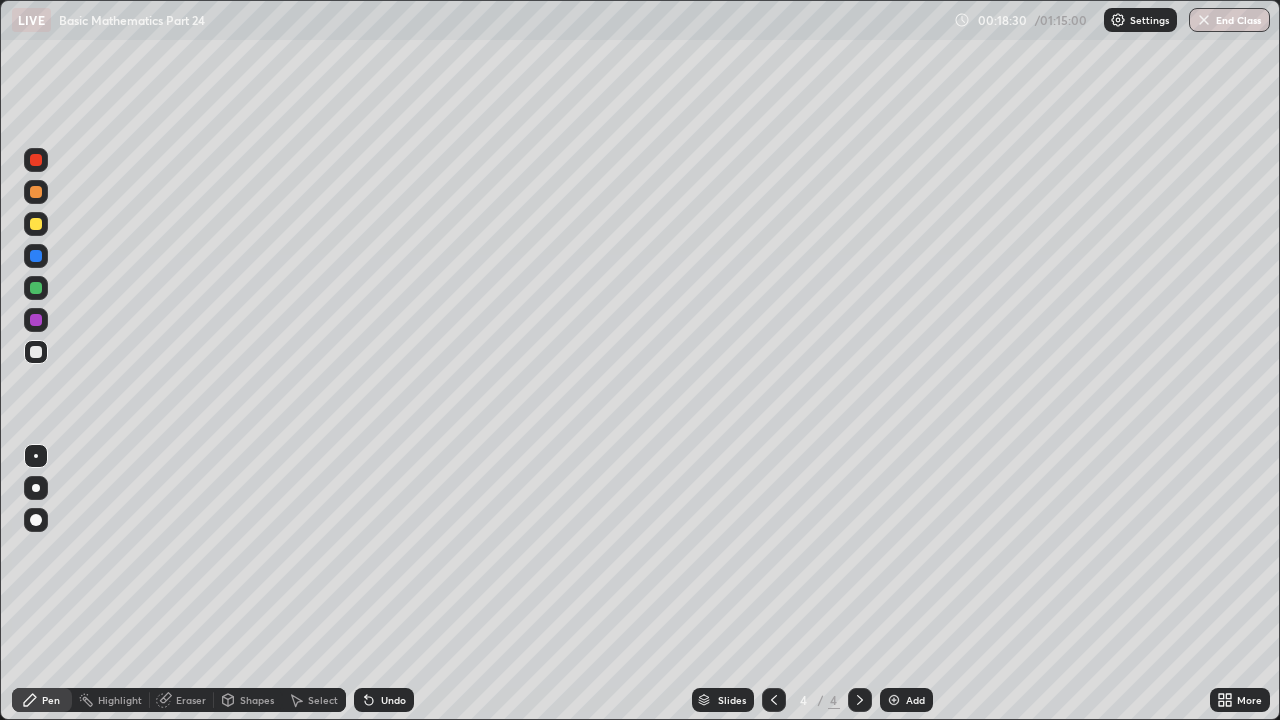 click on "Undo" at bounding box center (393, 700) 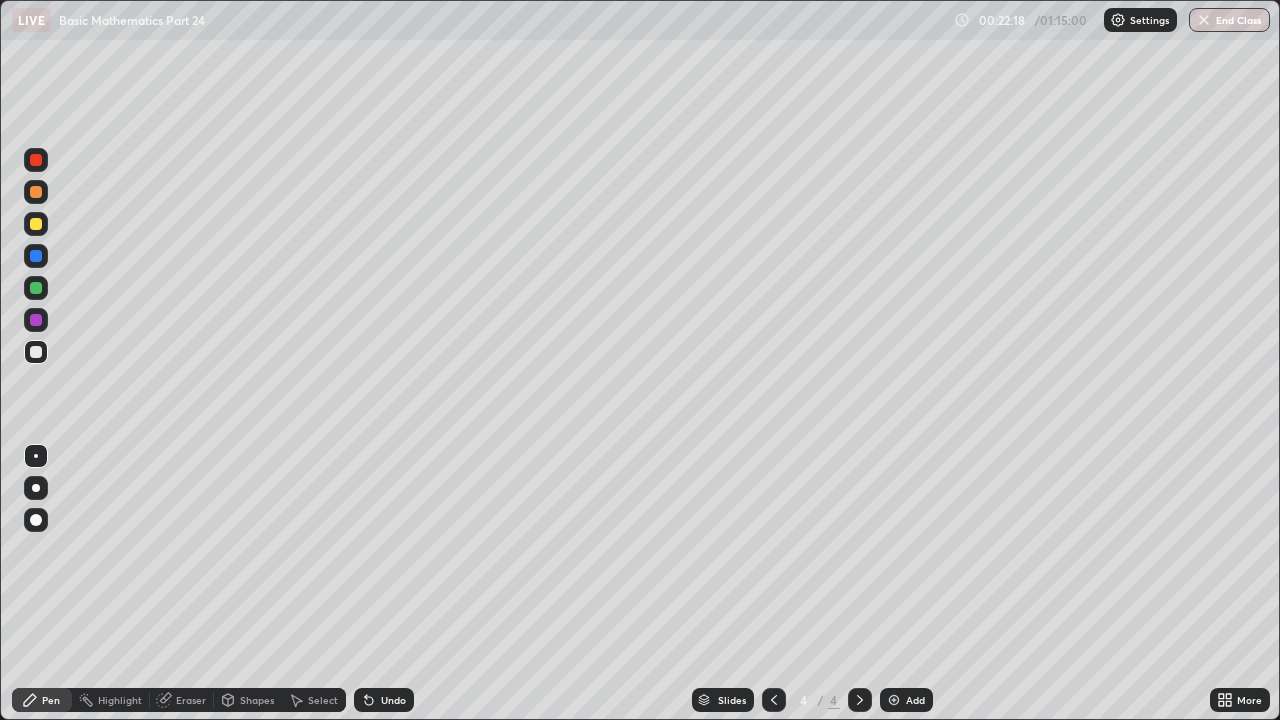 click at bounding box center [36, 320] 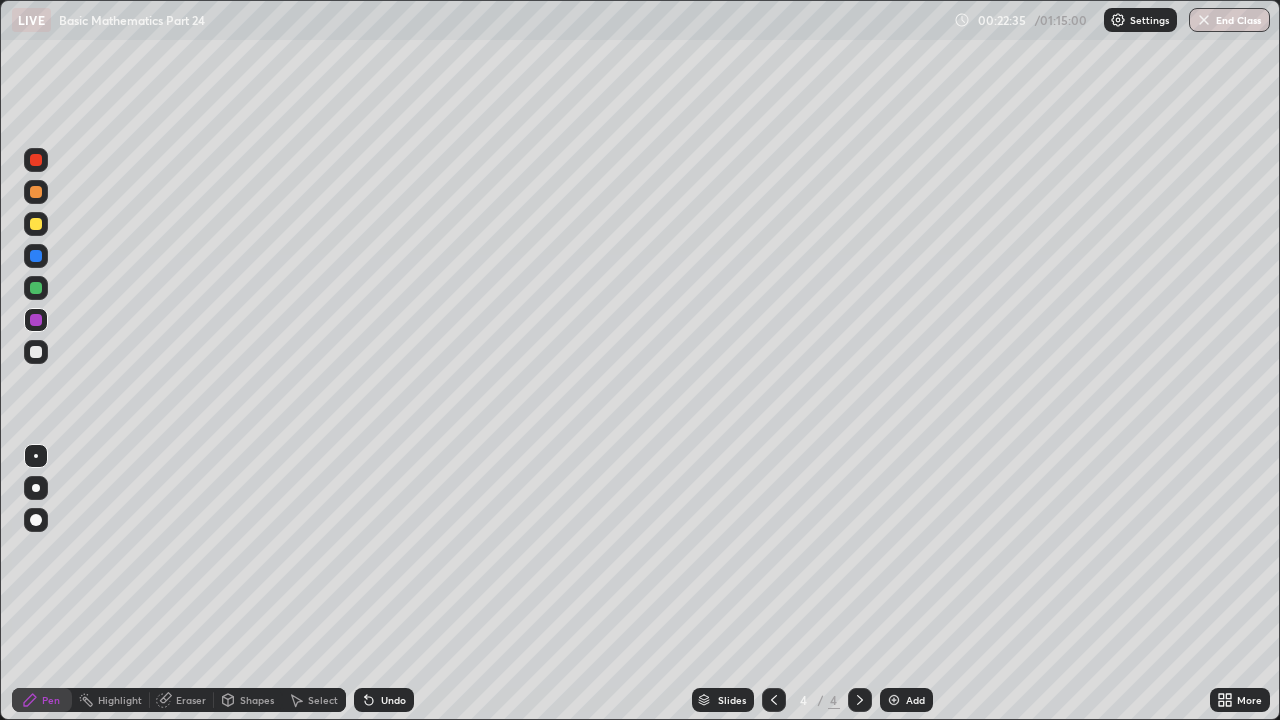 click at bounding box center (36, 352) 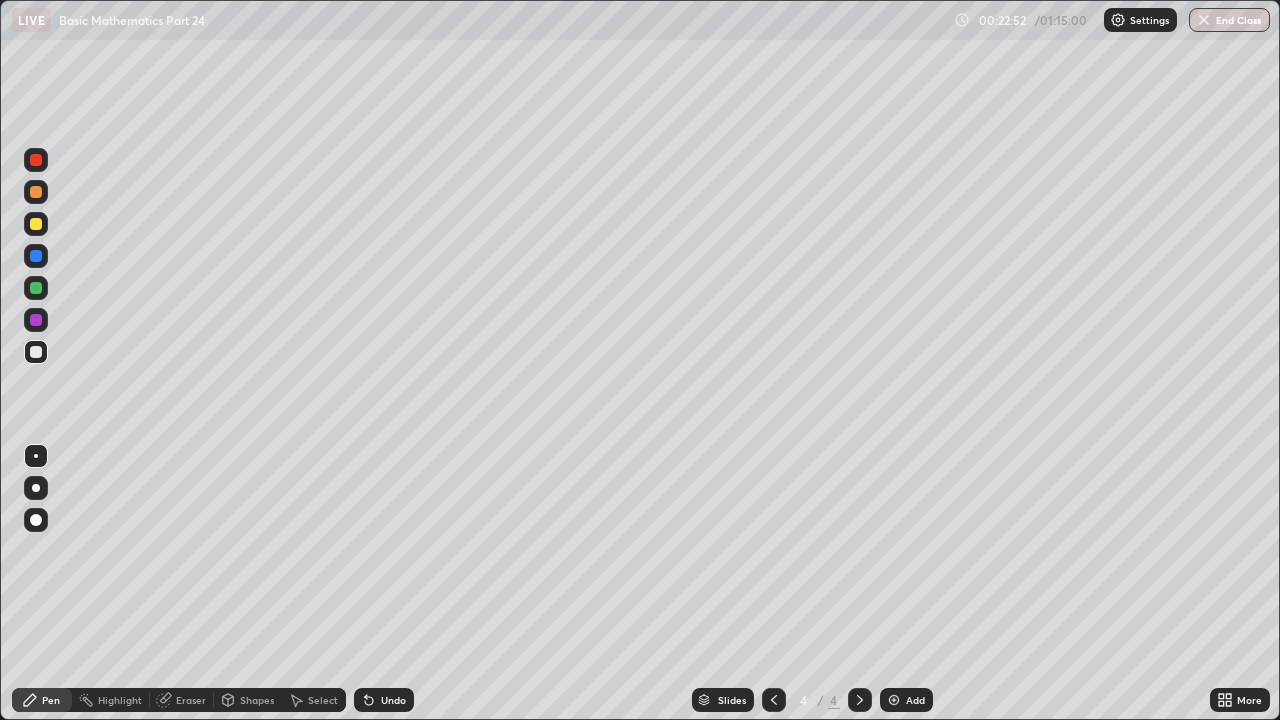 click at bounding box center [36, 320] 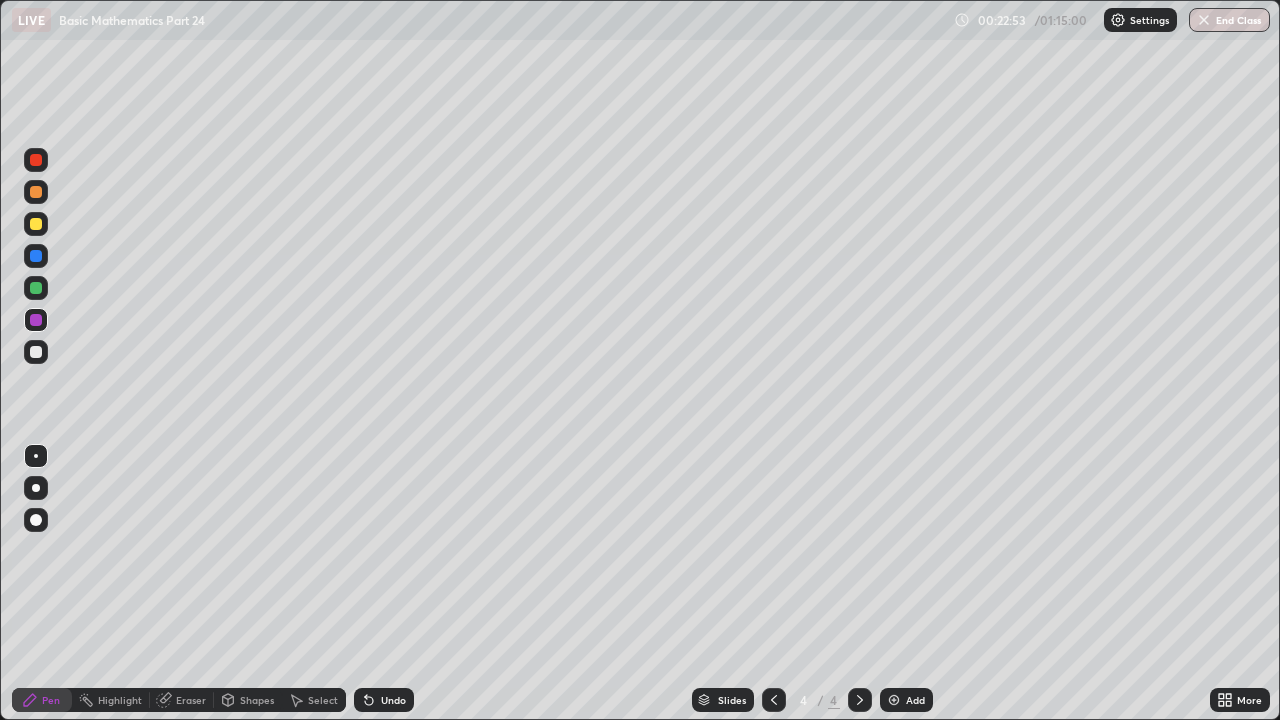 click at bounding box center [36, 288] 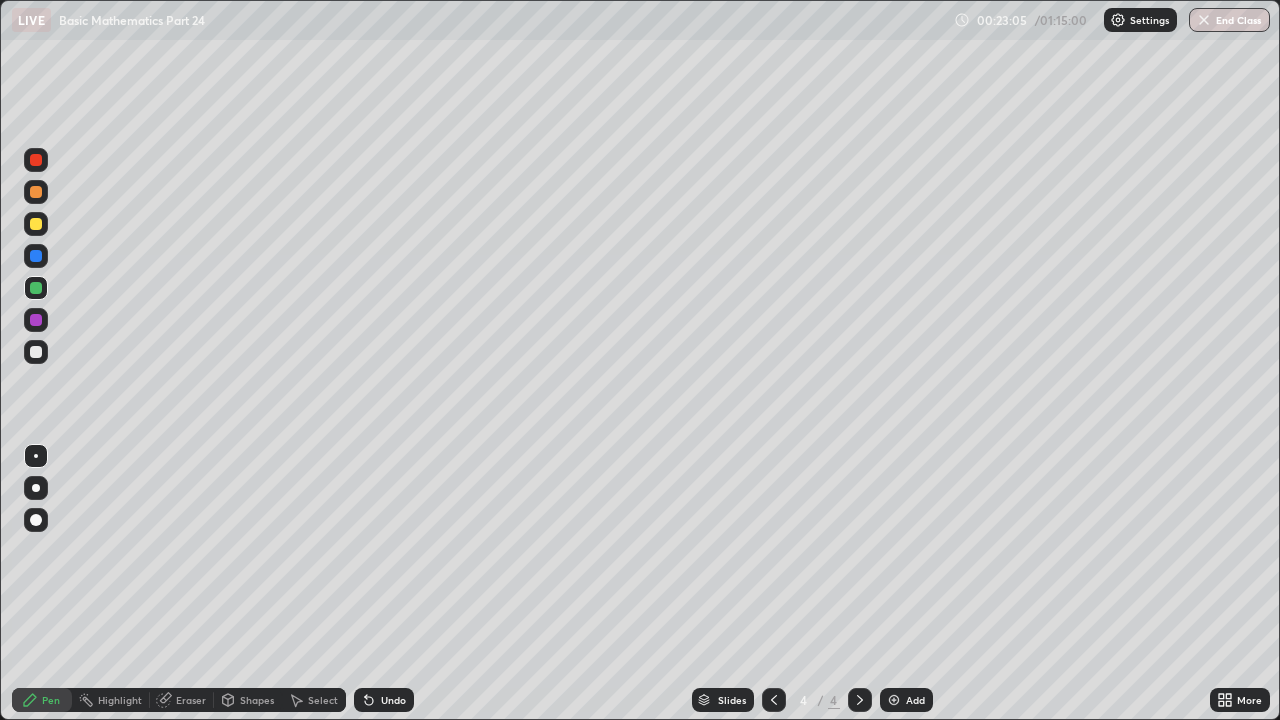 click at bounding box center (36, 256) 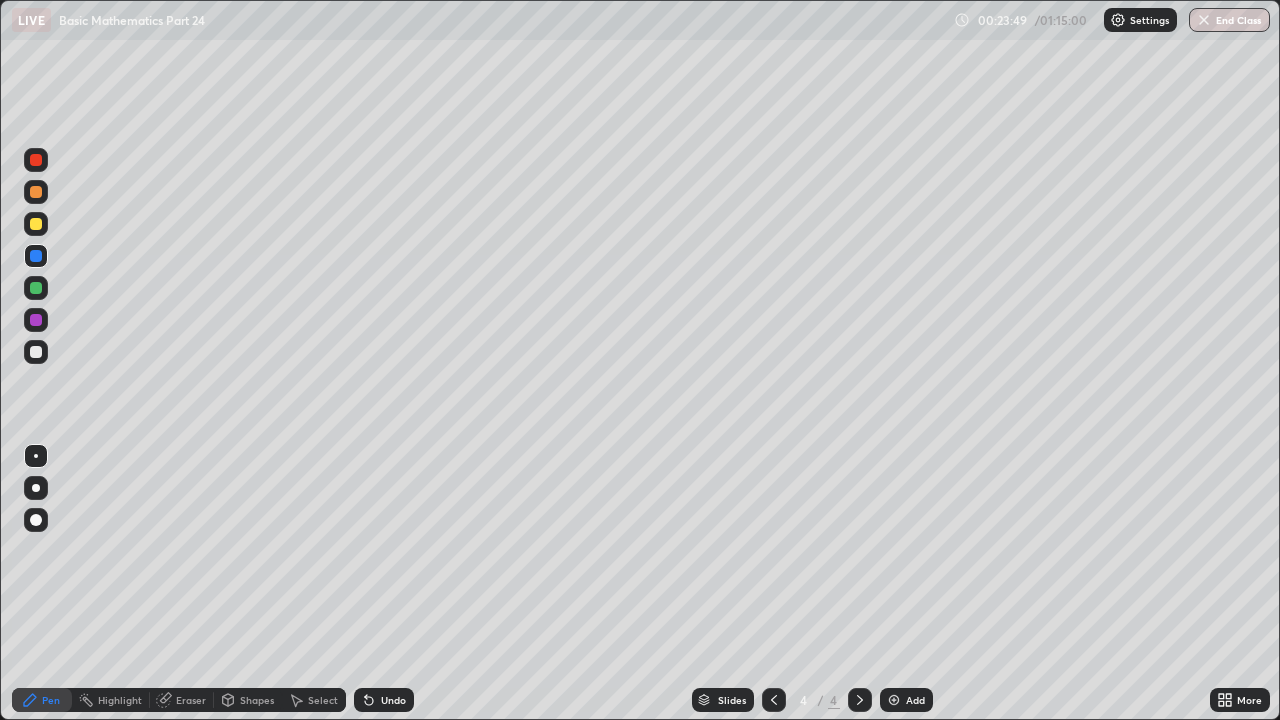 click at bounding box center [36, 352] 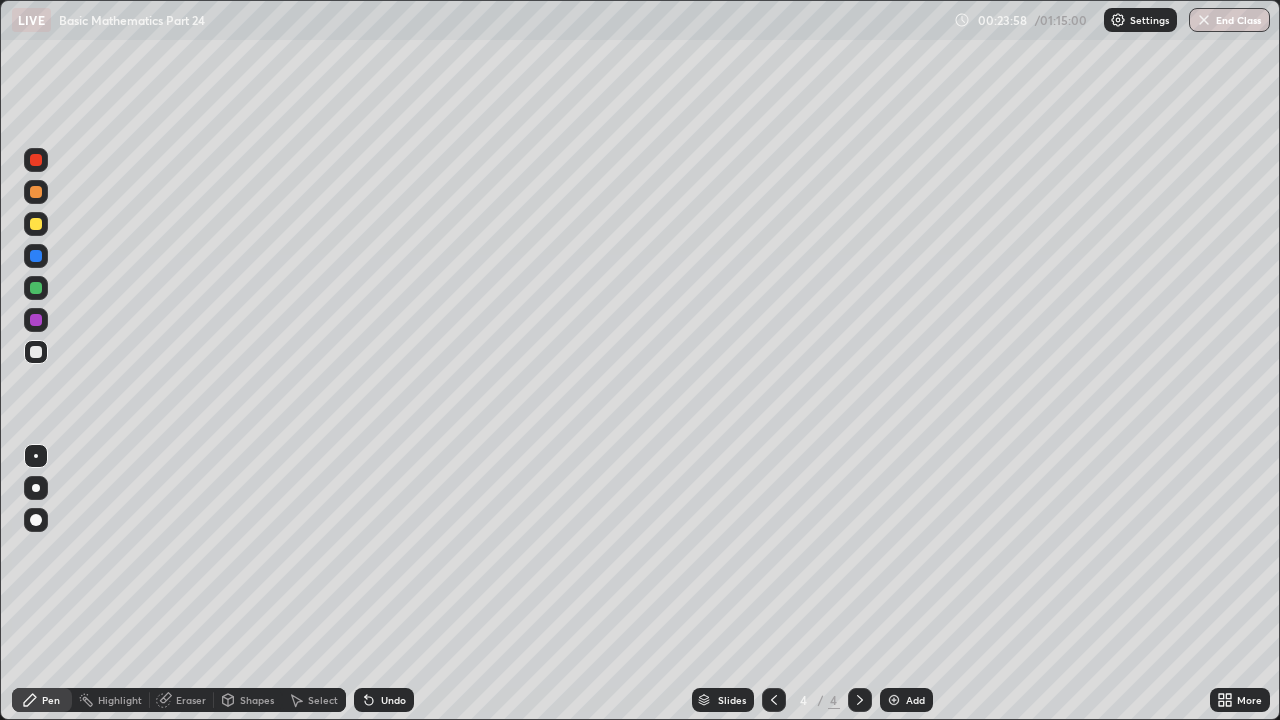 click at bounding box center (36, 256) 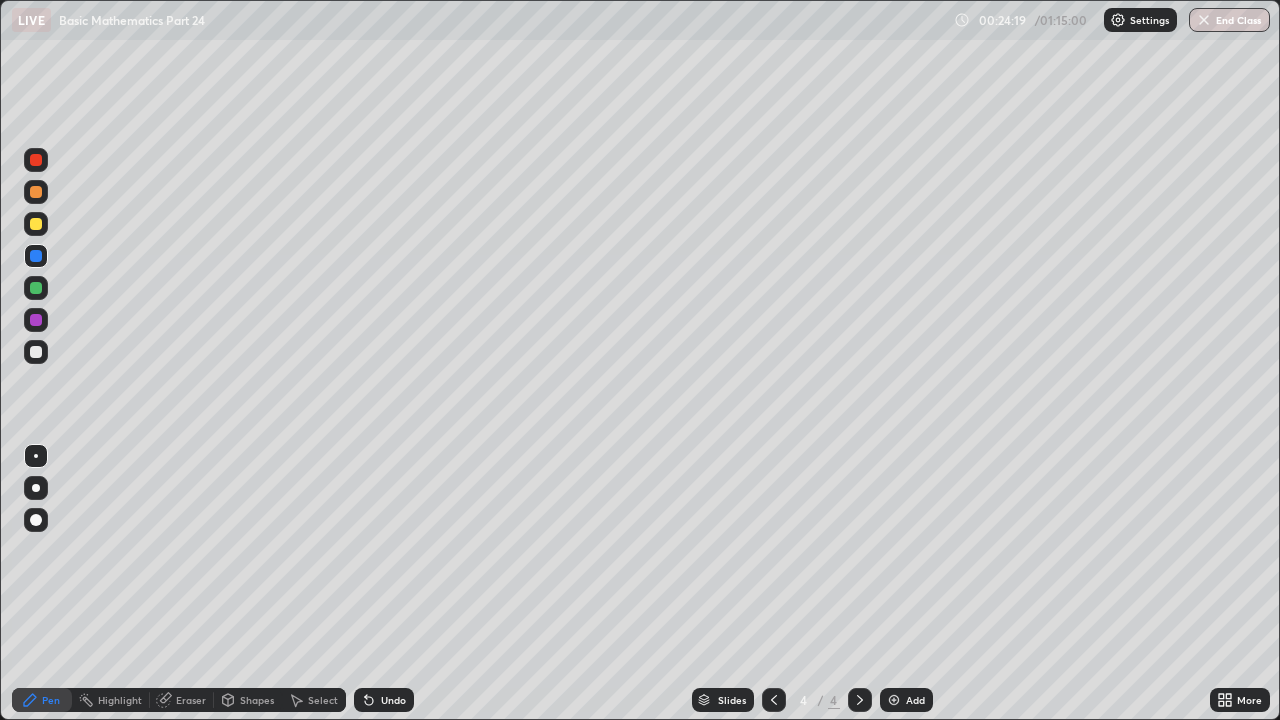 click at bounding box center (36, 320) 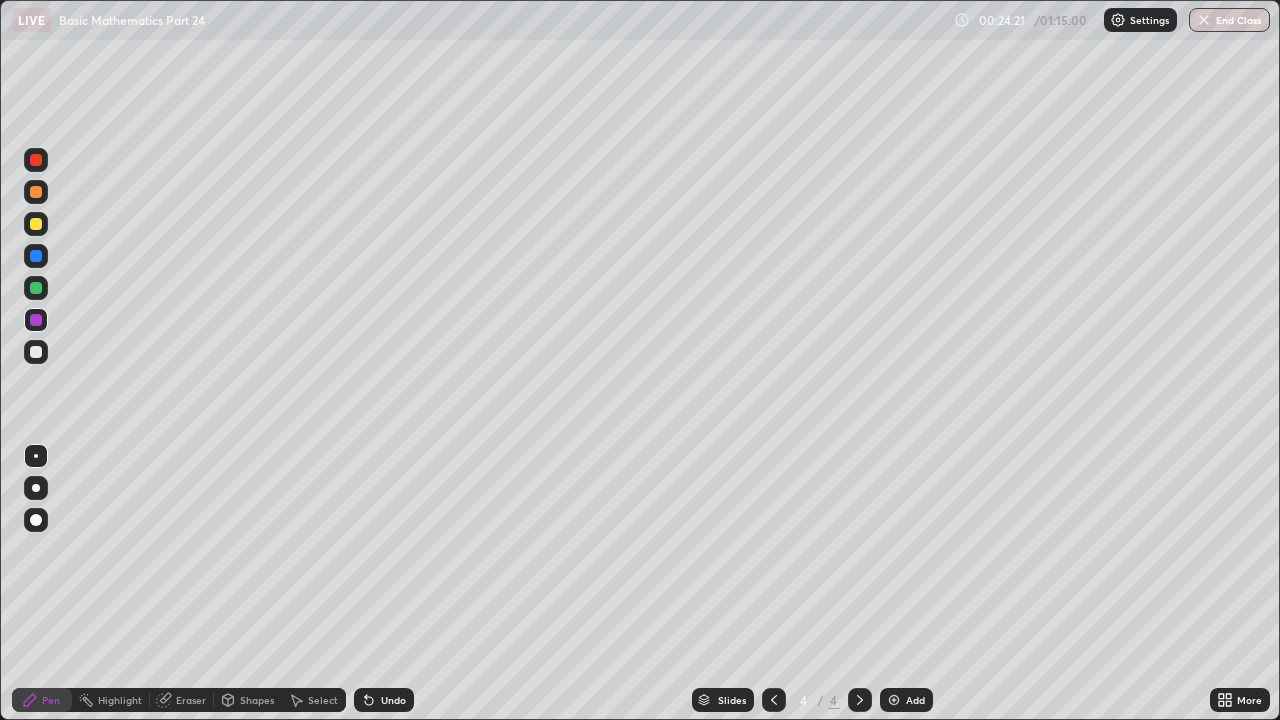 click at bounding box center [36, 288] 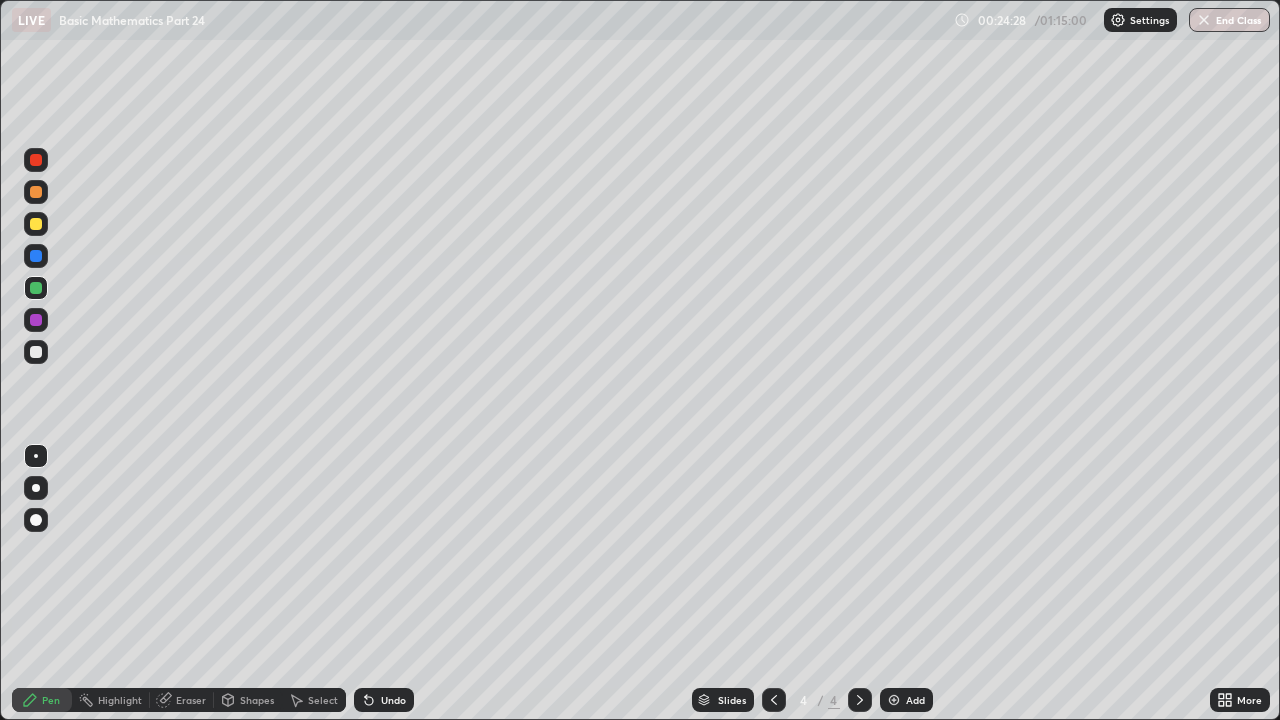 click at bounding box center (36, 352) 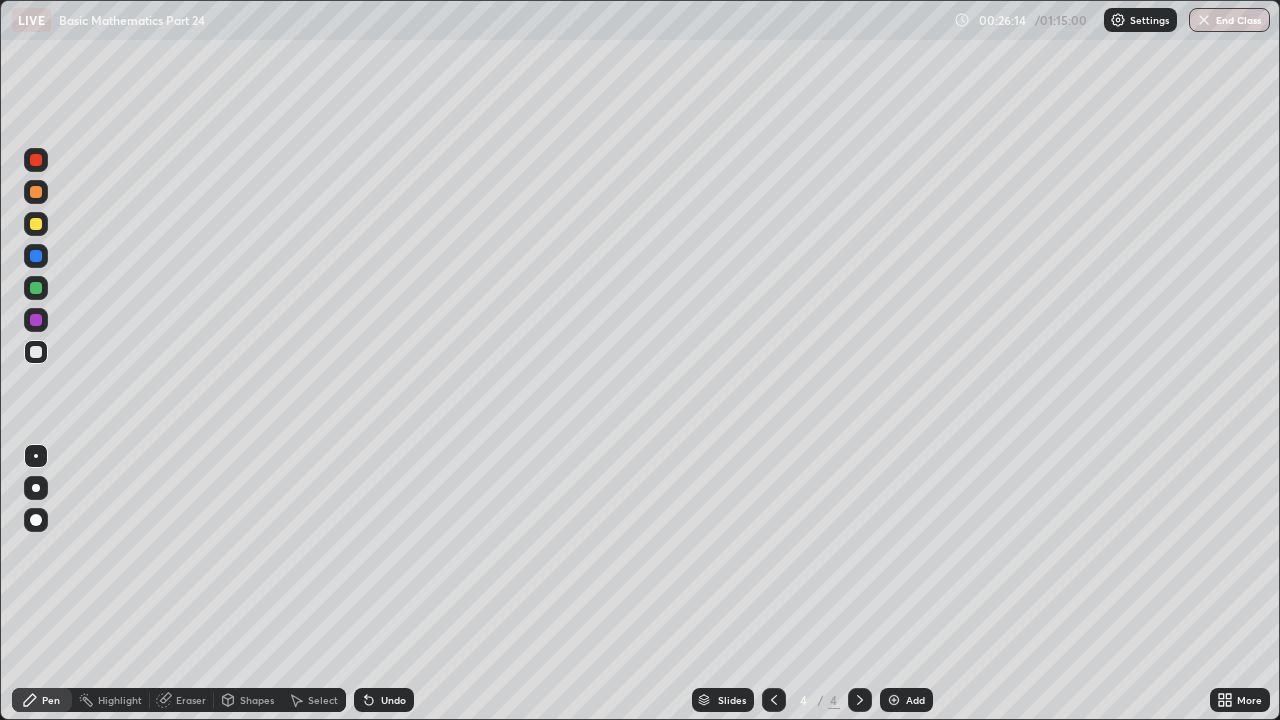 click on "Undo" at bounding box center [393, 700] 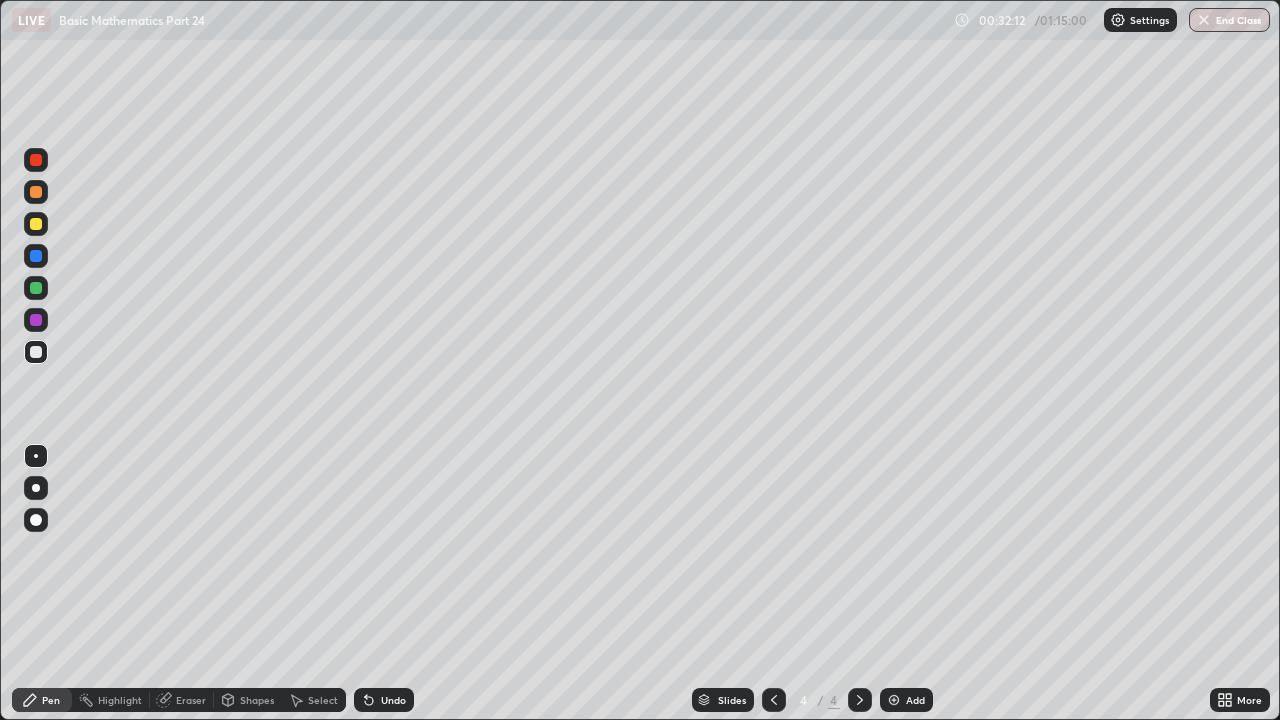 click at bounding box center [894, 700] 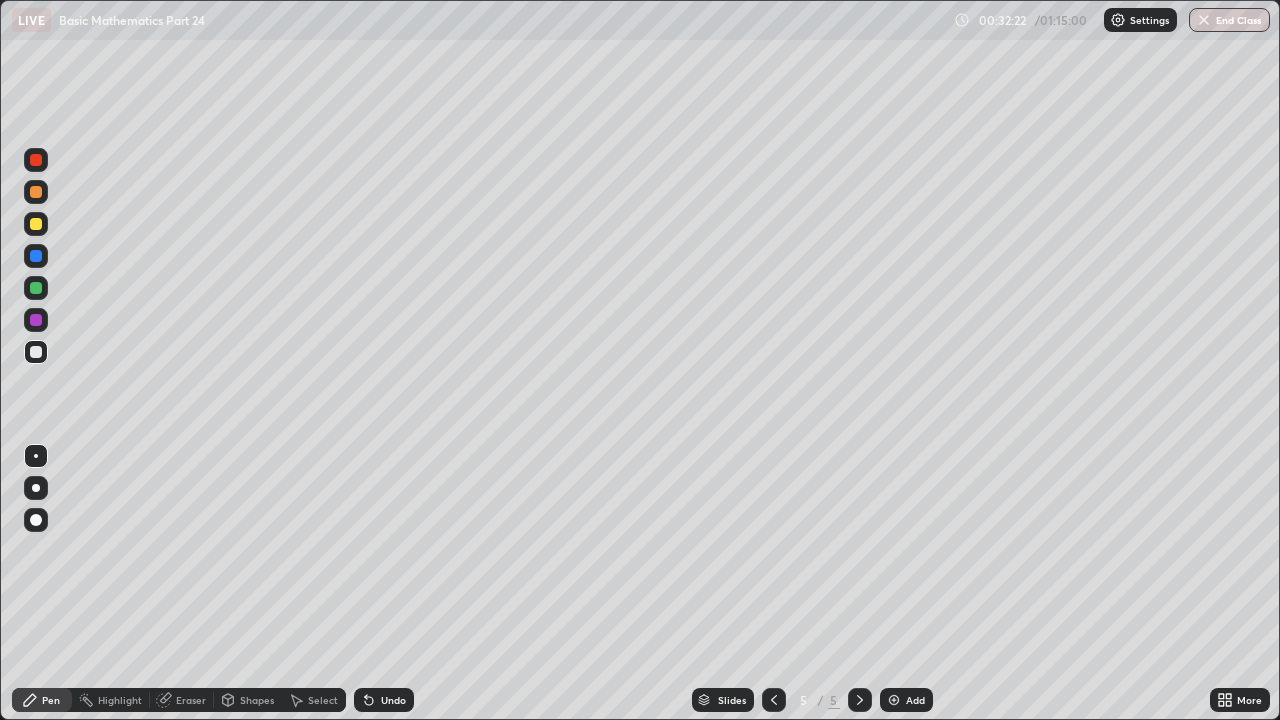click on "Undo" at bounding box center (393, 700) 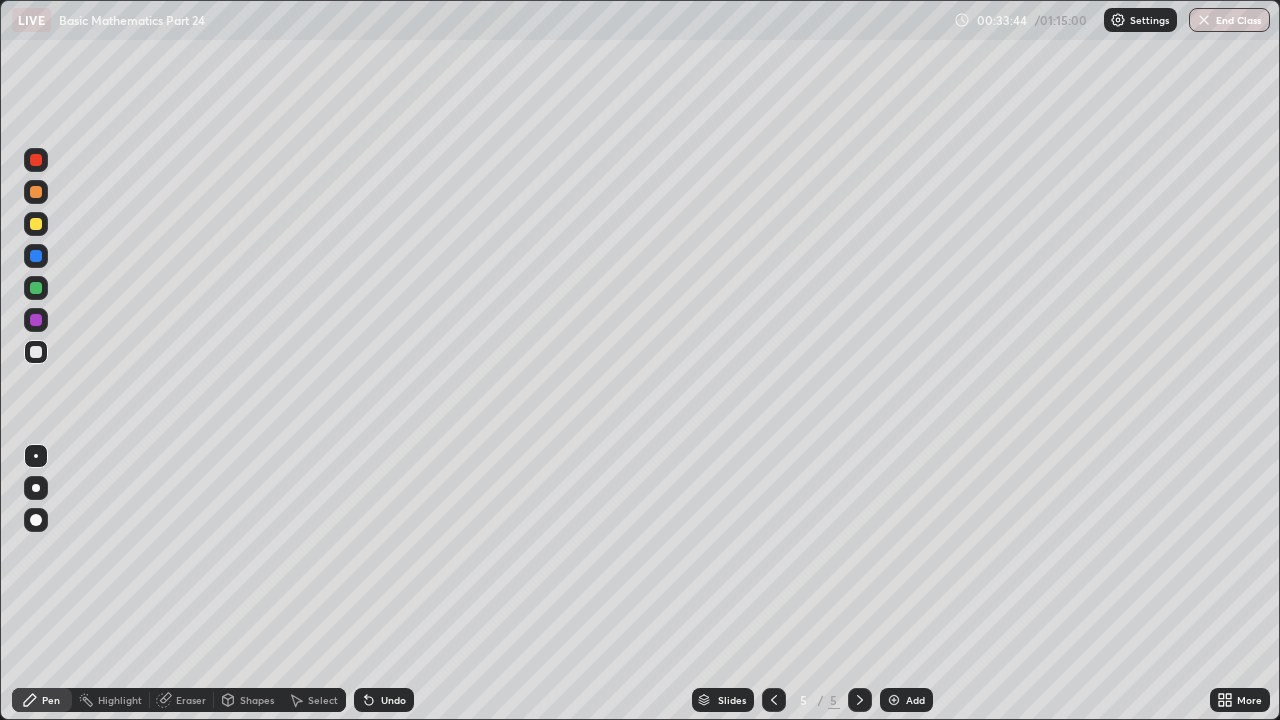click 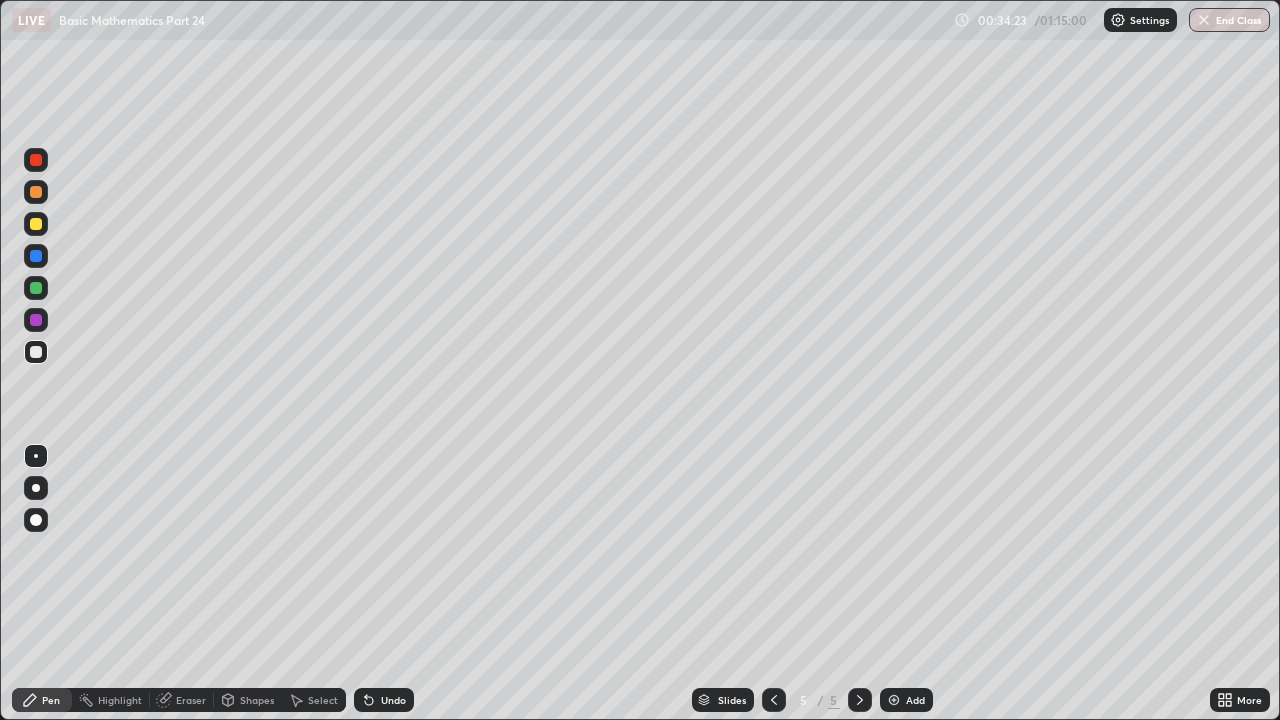 click 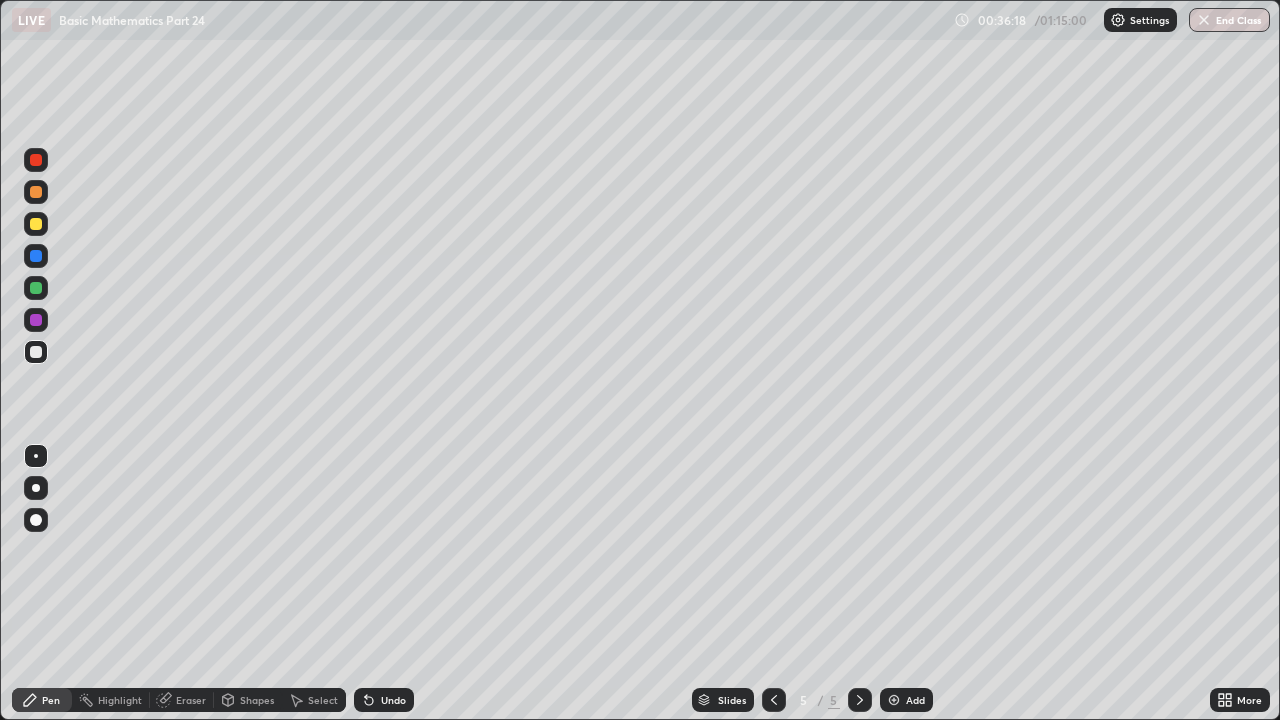click at bounding box center [36, 320] 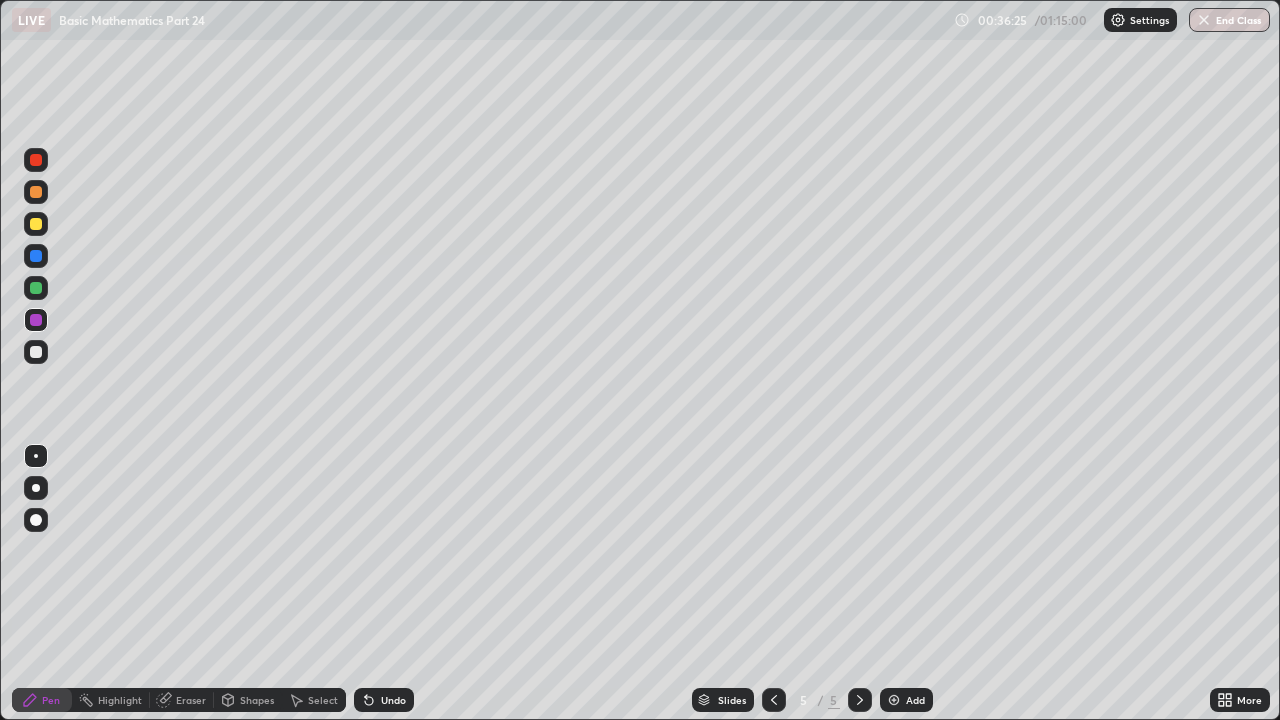 click at bounding box center [36, 352] 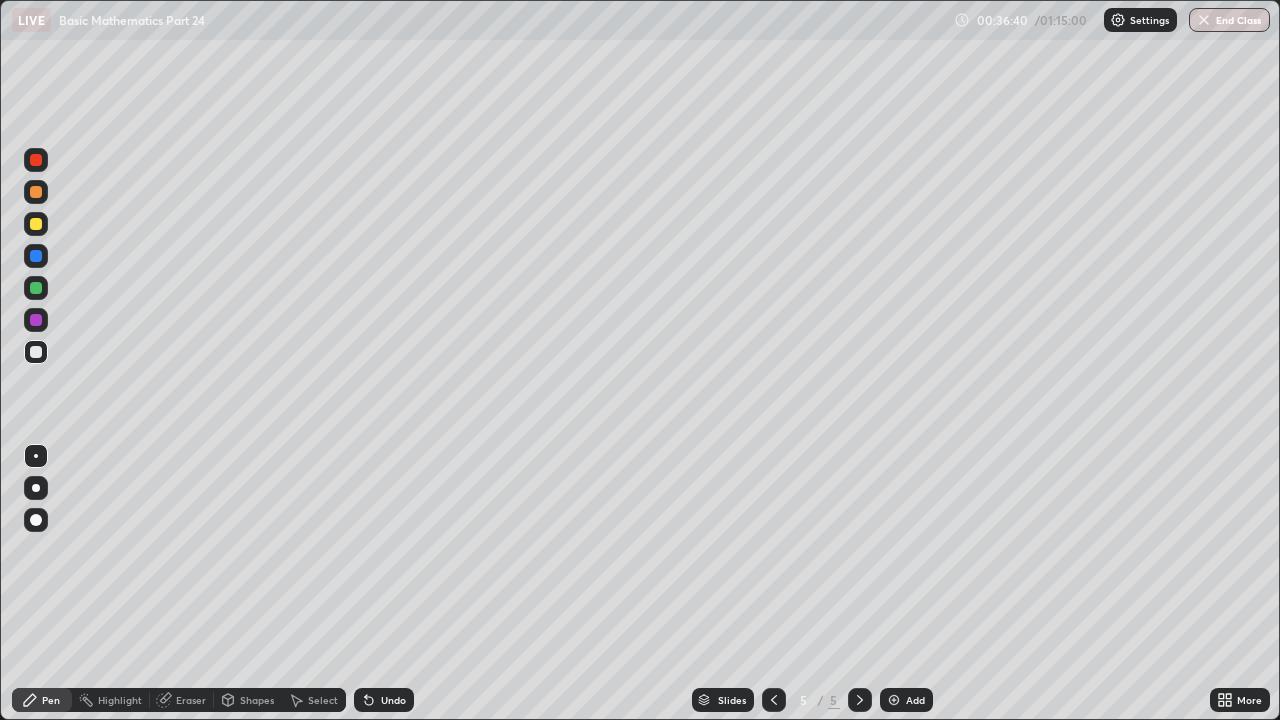click at bounding box center (36, 288) 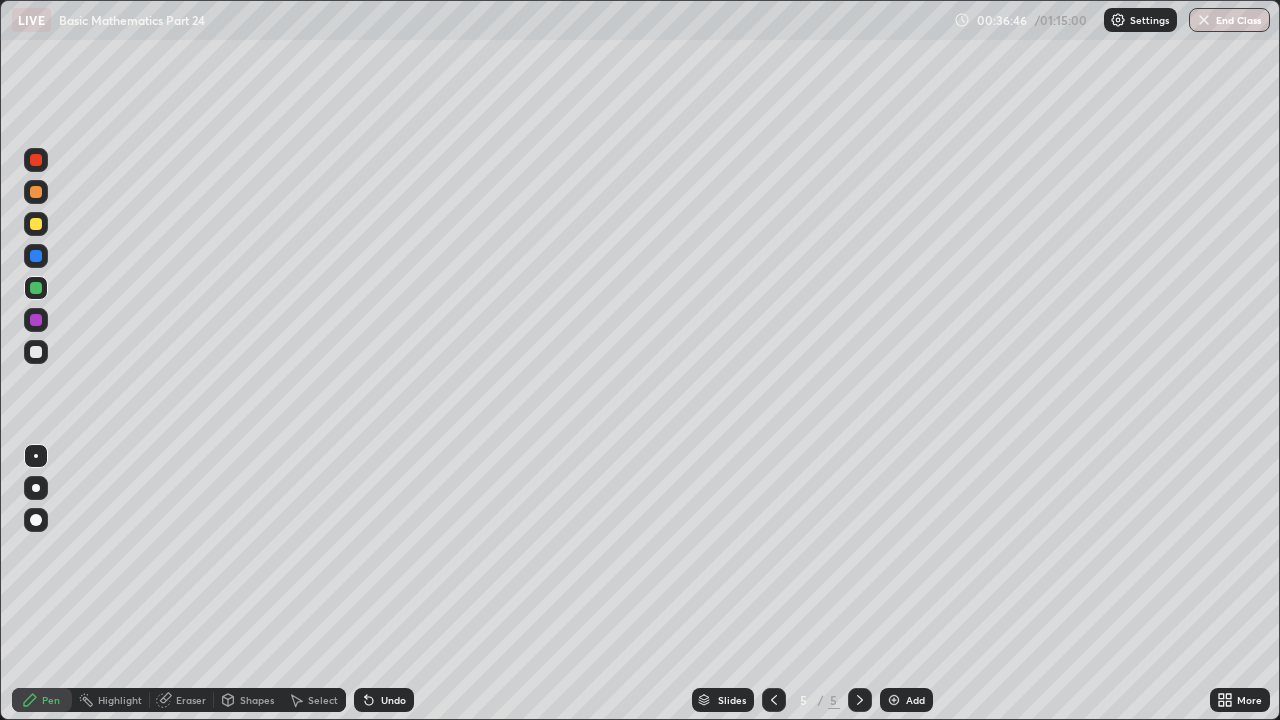 click at bounding box center (36, 352) 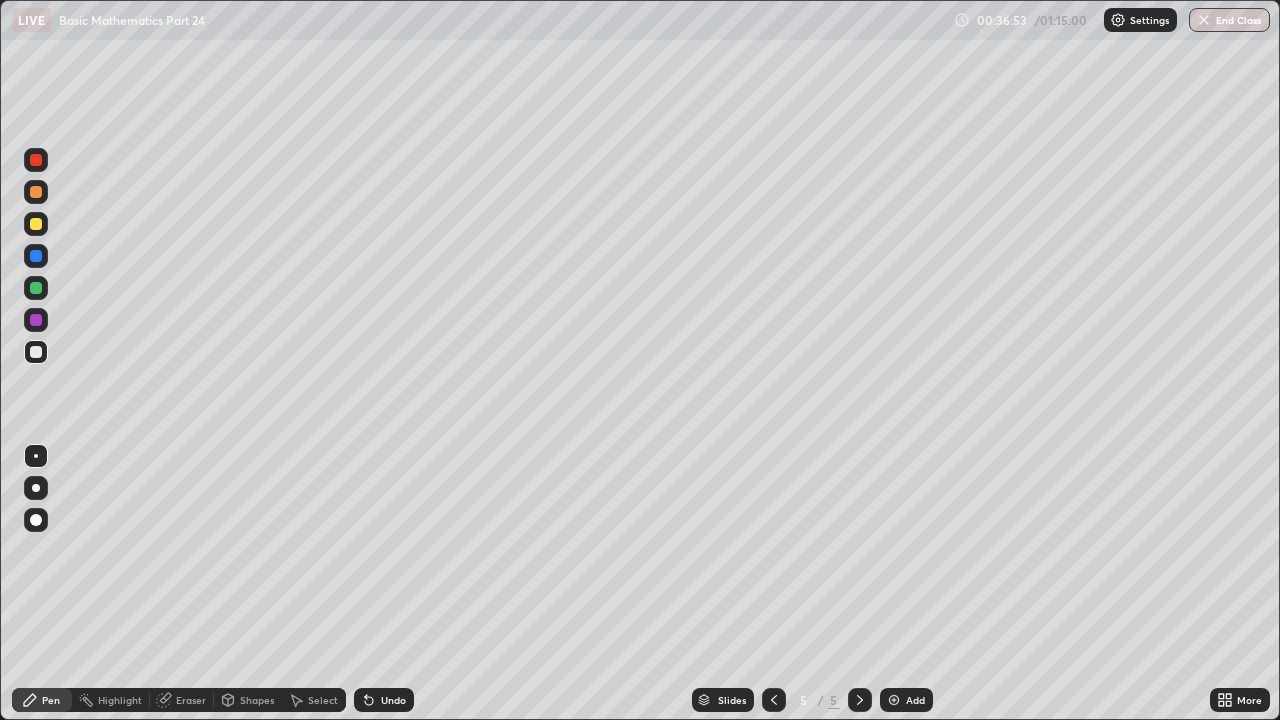 click at bounding box center [36, 288] 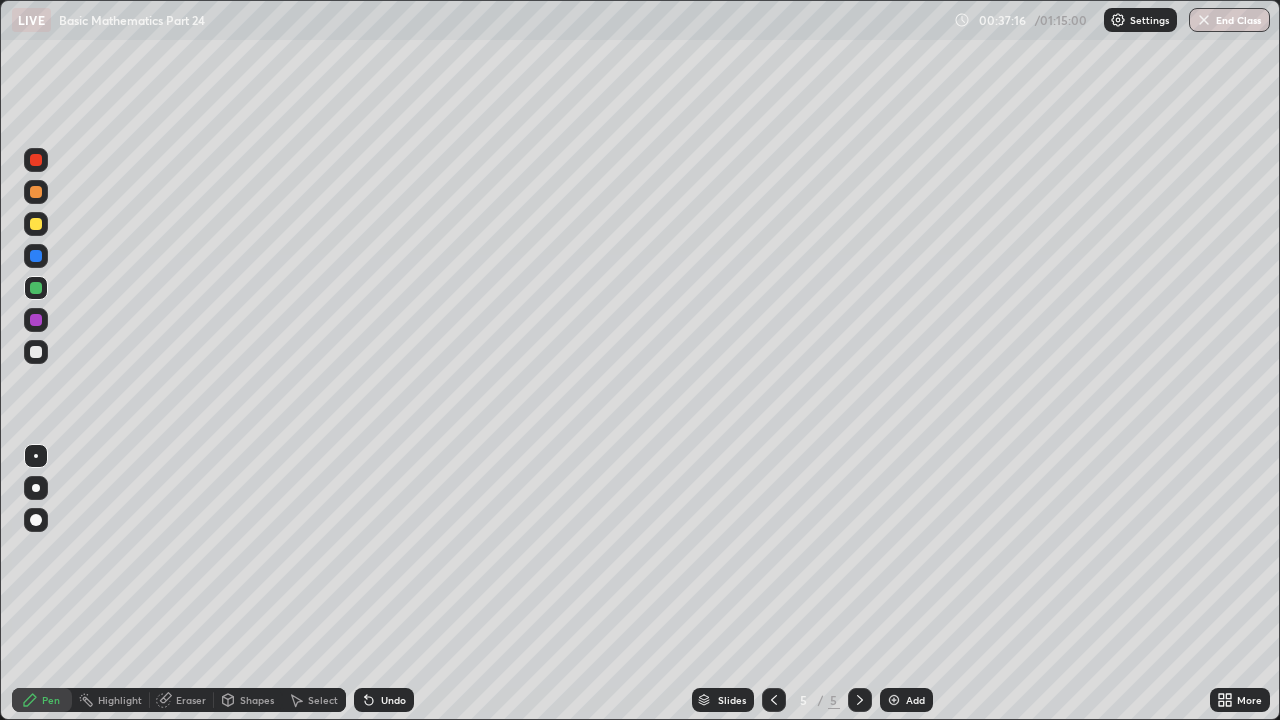 click at bounding box center [36, 256] 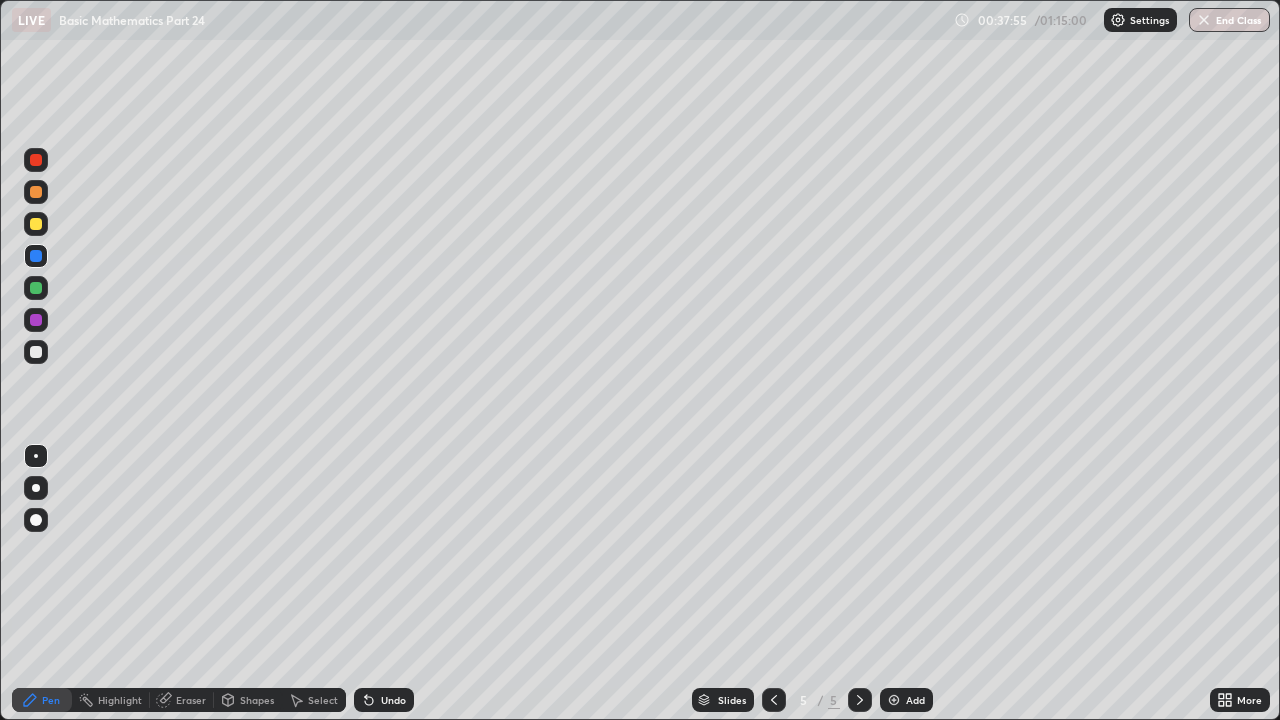 click at bounding box center [36, 288] 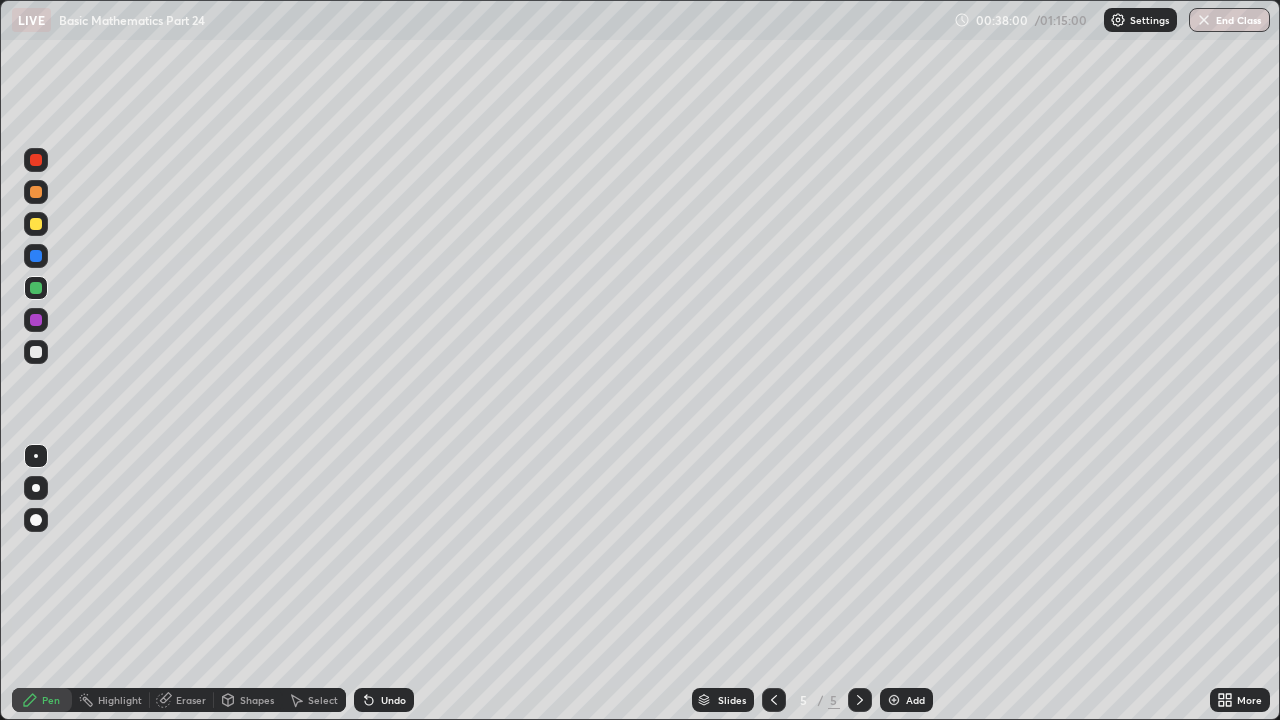 click at bounding box center (36, 320) 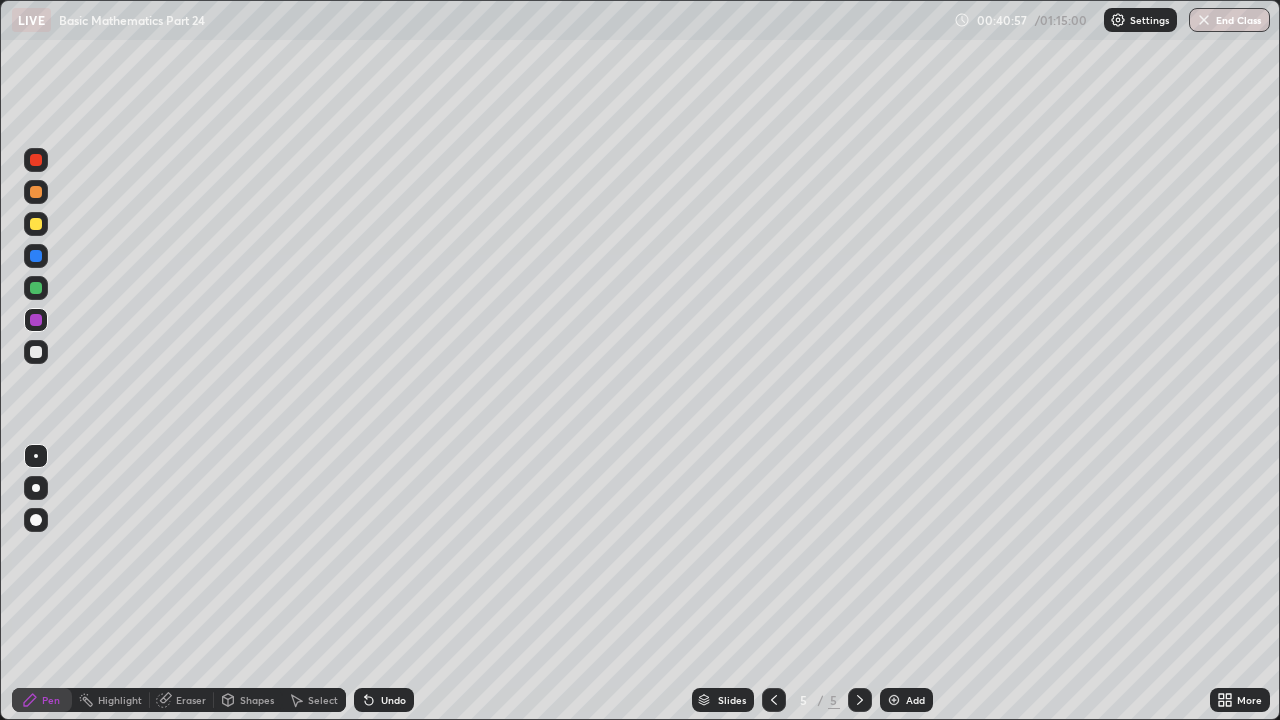 click at bounding box center [894, 700] 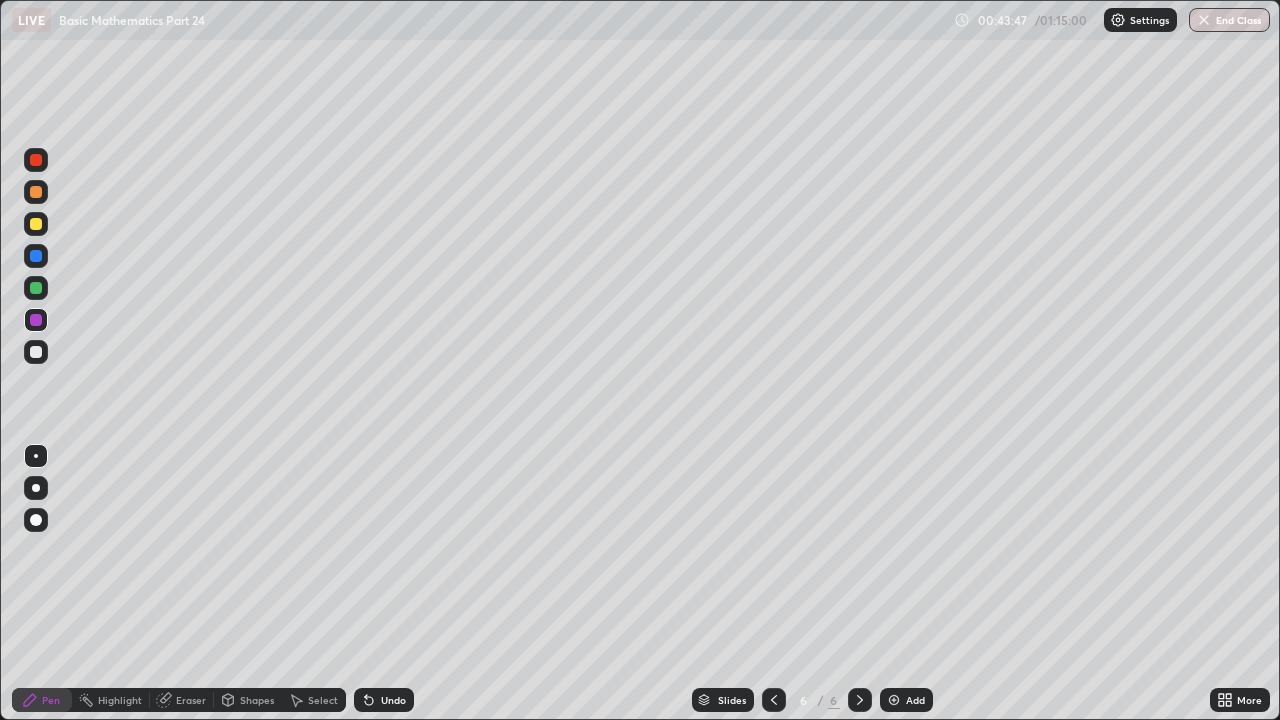 click at bounding box center (36, 352) 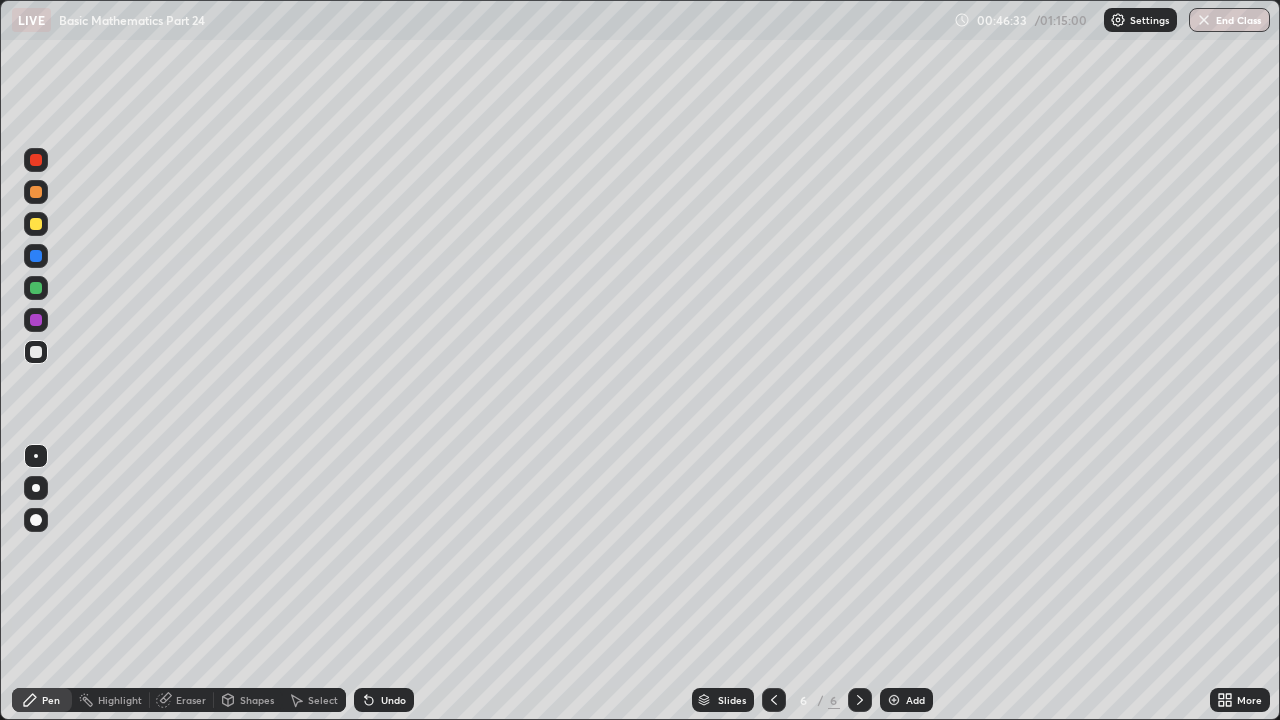 click on "Undo" at bounding box center [393, 700] 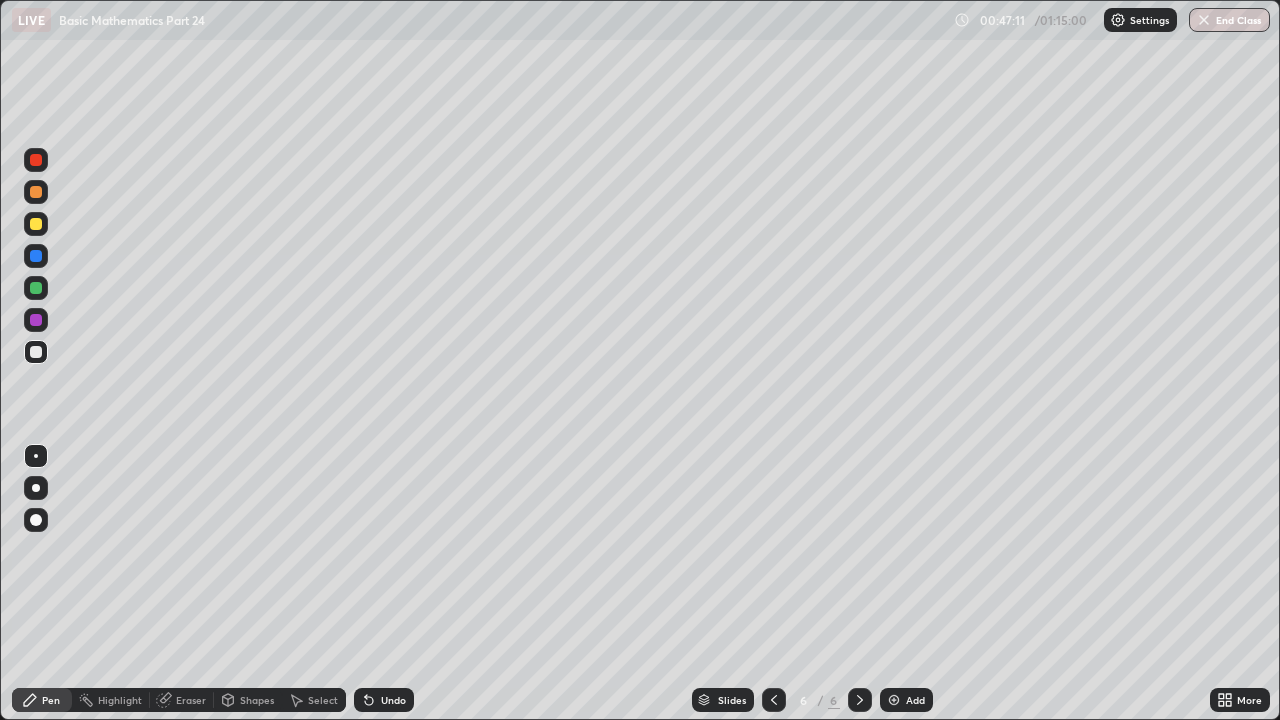 click at bounding box center (36, 320) 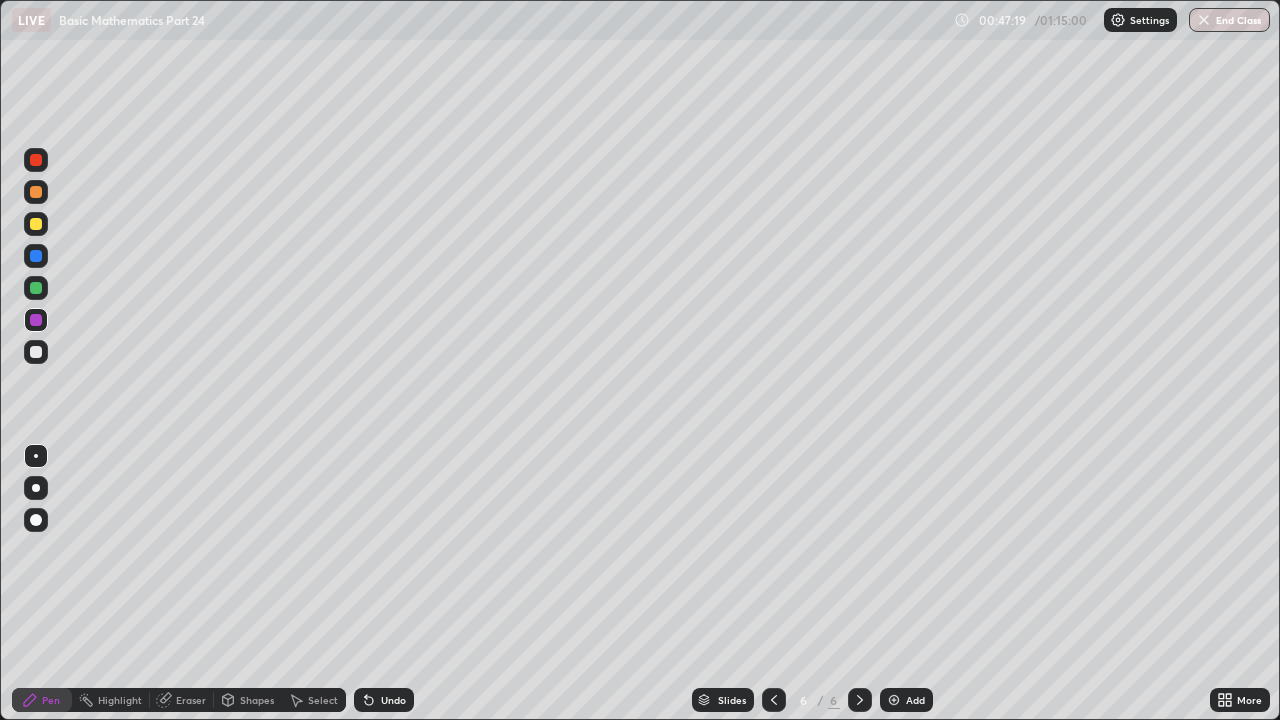 click on "Undo" at bounding box center [393, 700] 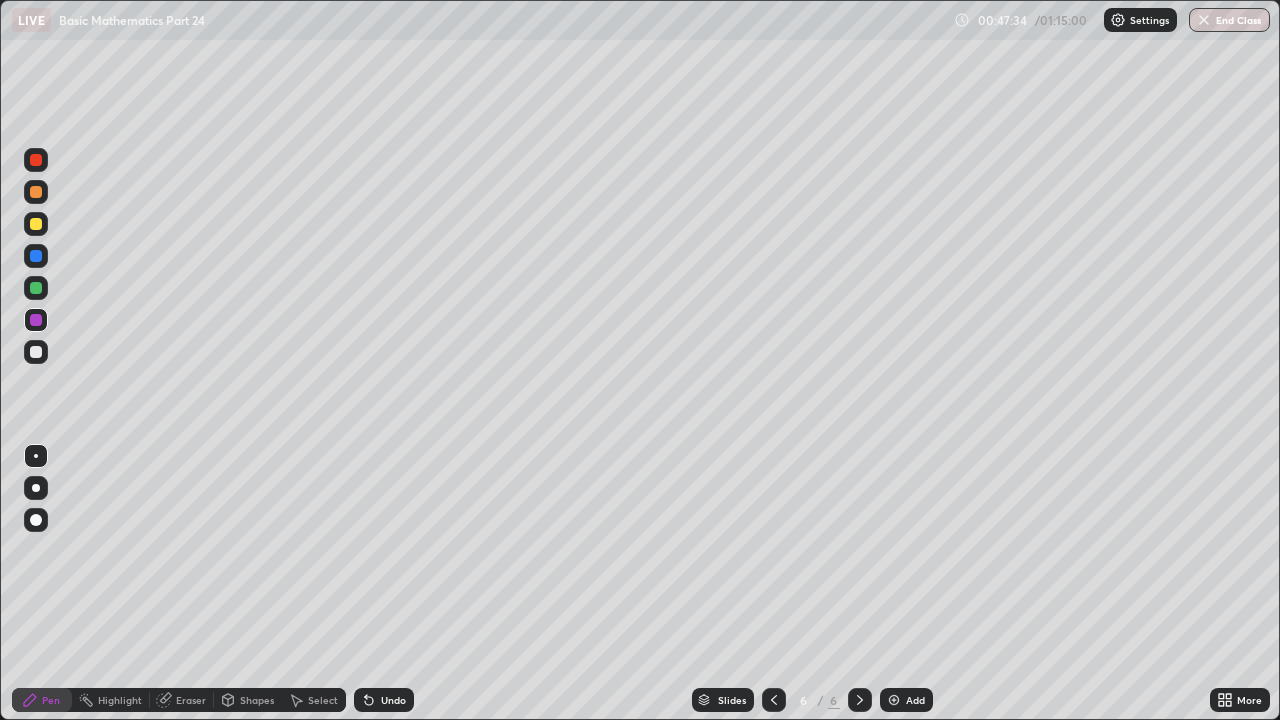 click at bounding box center [36, 352] 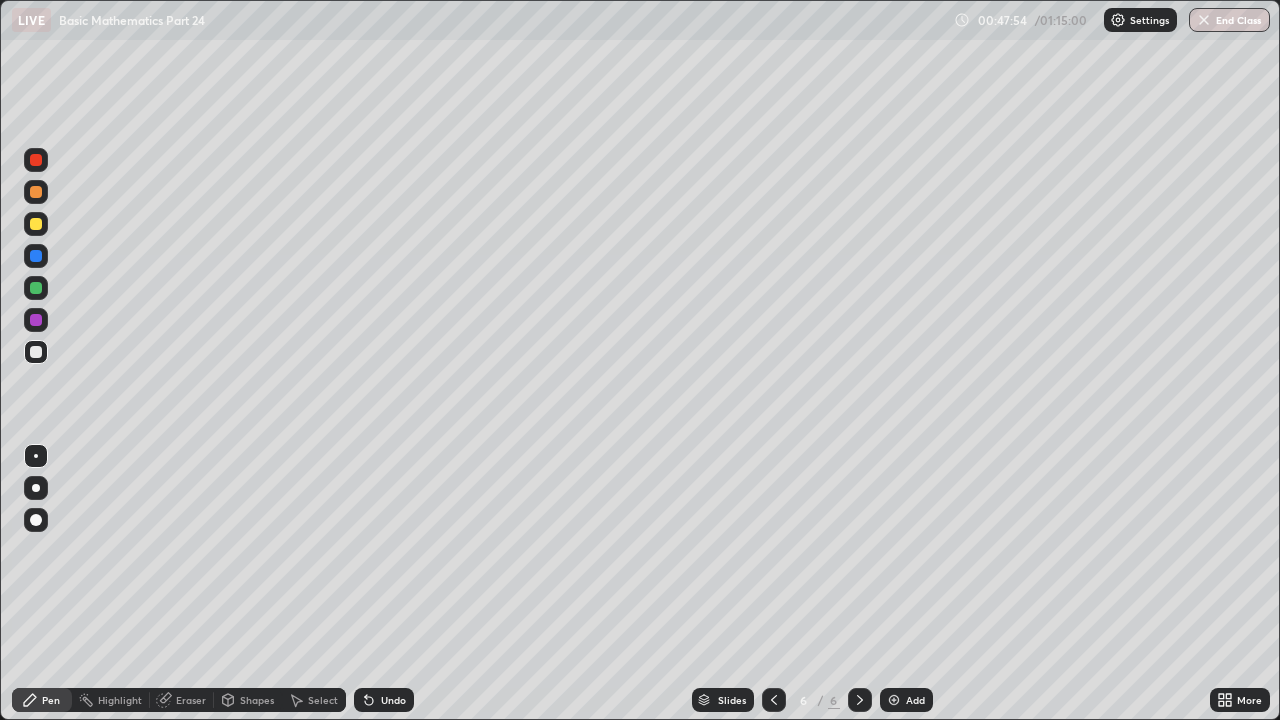 click at bounding box center [36, 288] 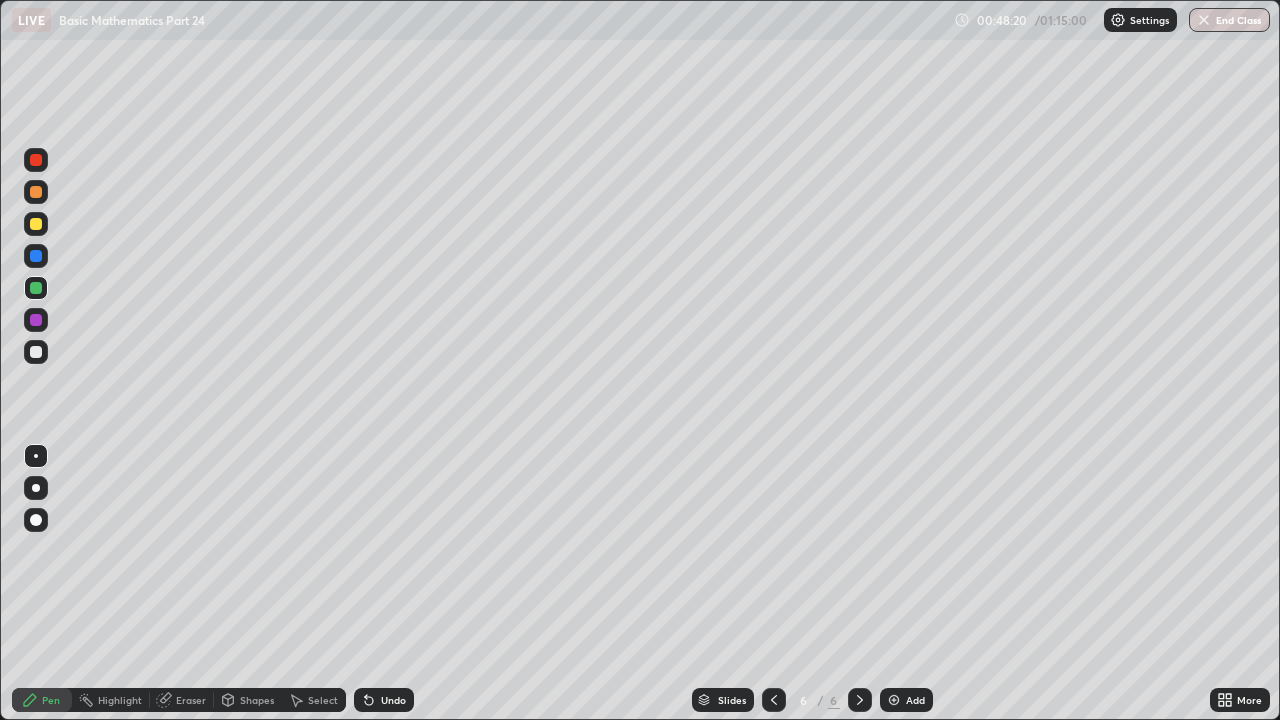click at bounding box center (36, 256) 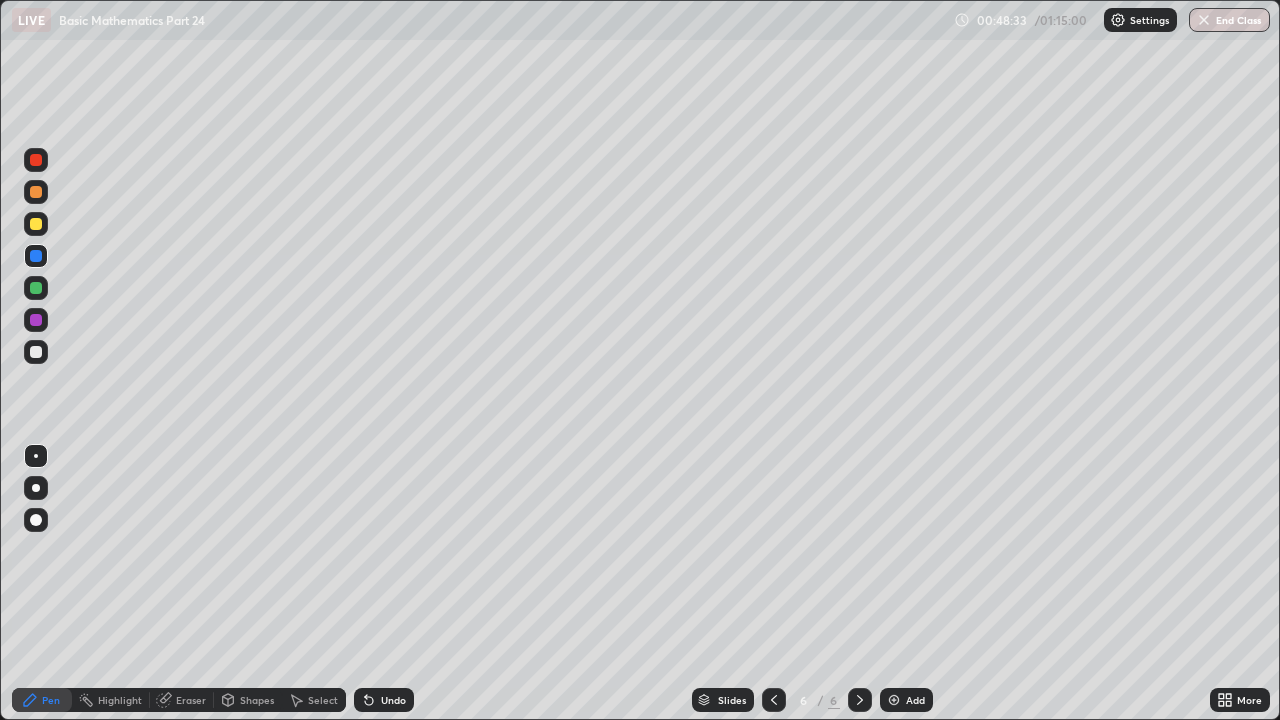 click at bounding box center (36, 288) 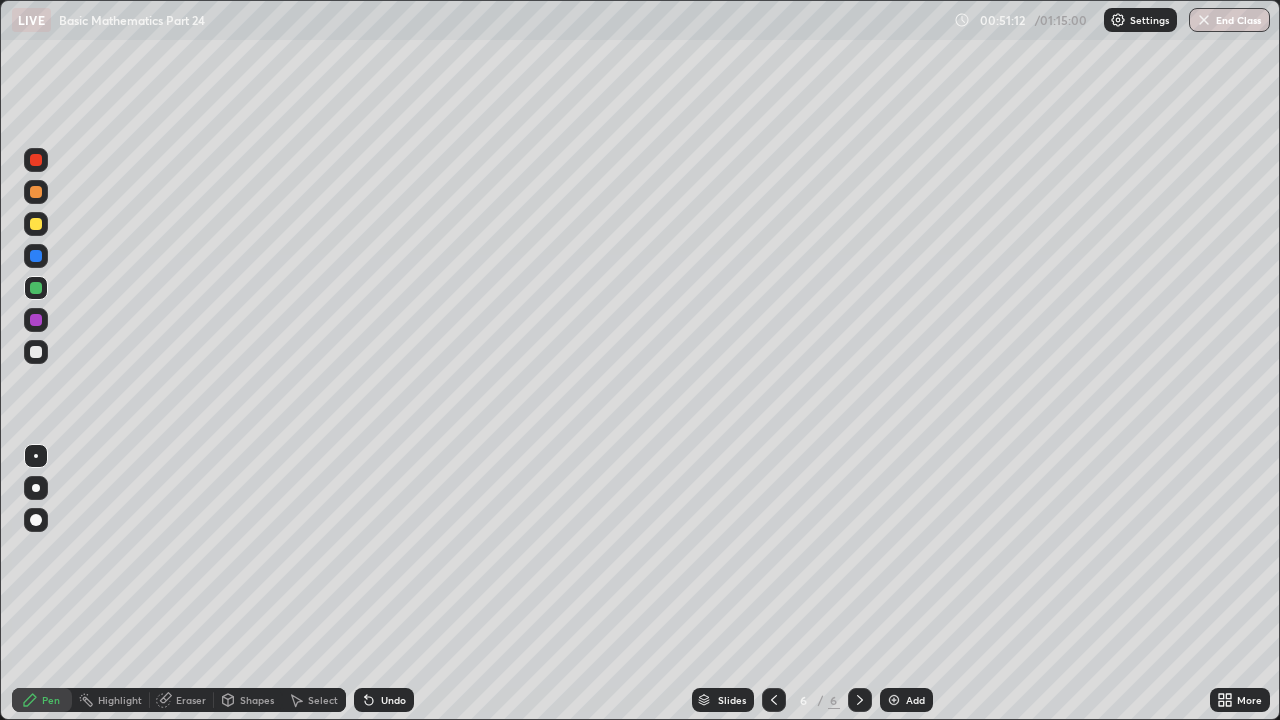 click at bounding box center [894, 700] 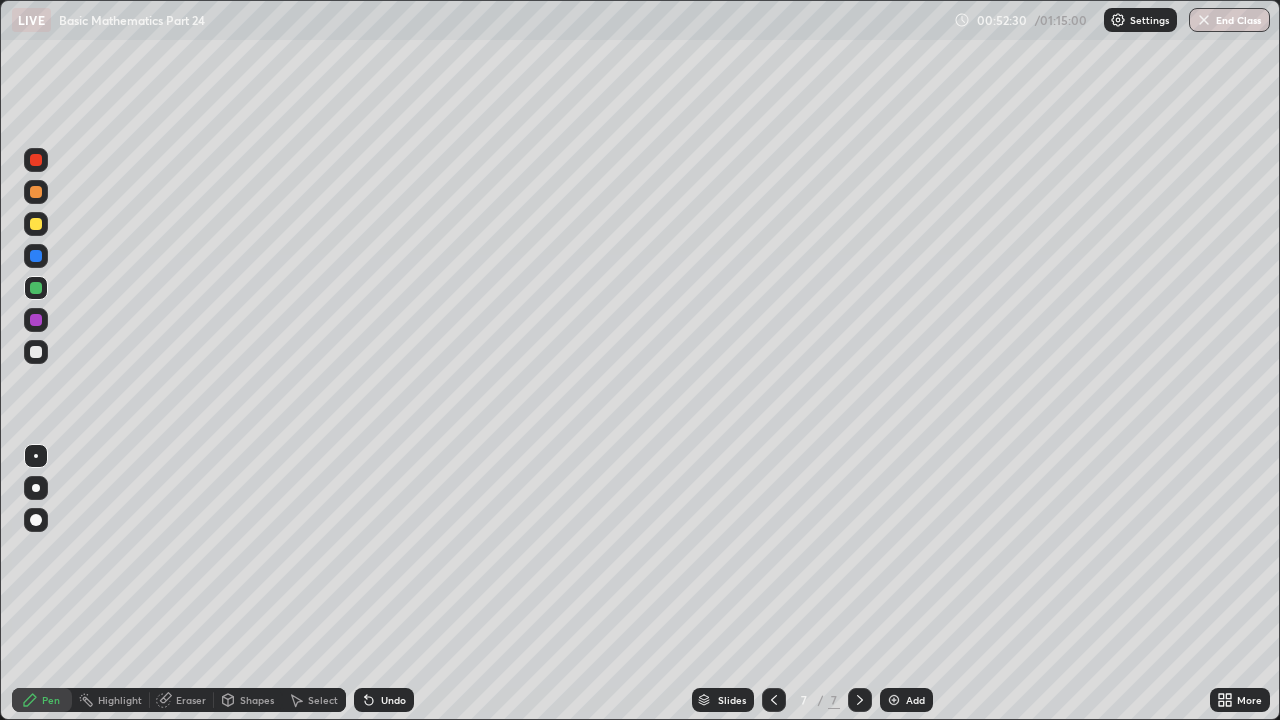 click at bounding box center [36, 352] 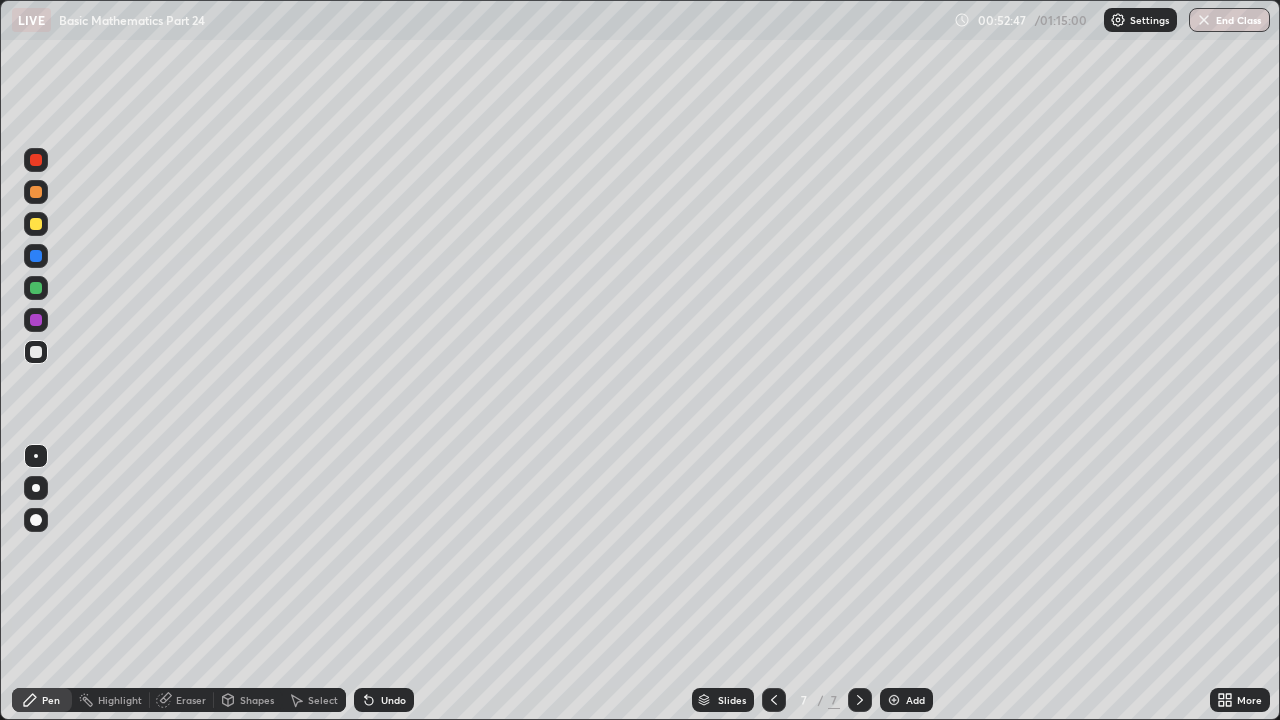 click on "Eraser" at bounding box center [182, 700] 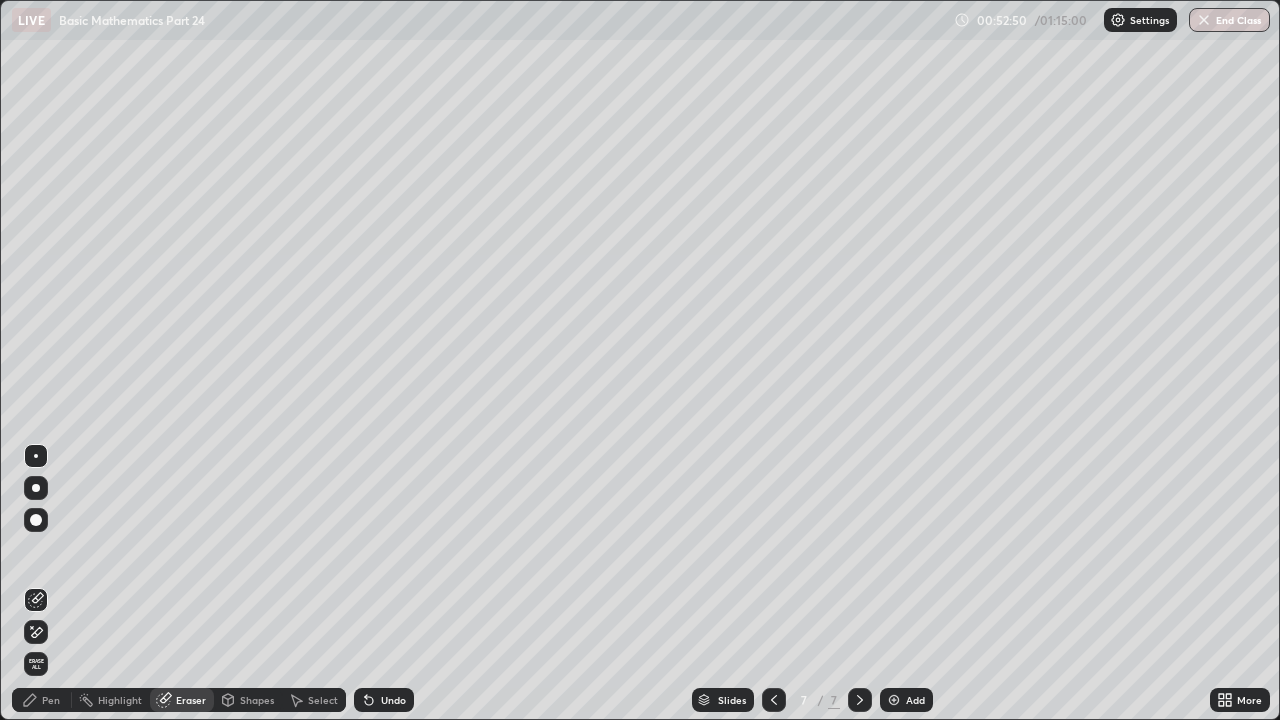 click on "Pen" at bounding box center [51, 700] 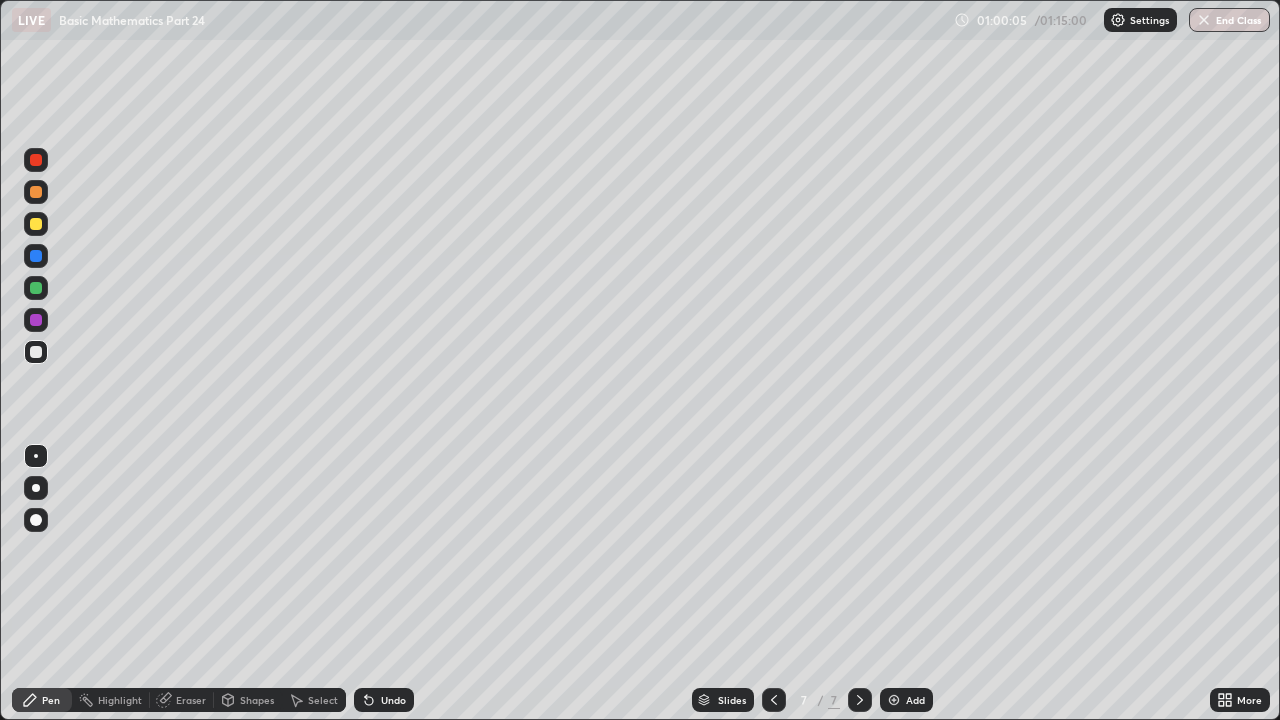 click on "Select" at bounding box center [323, 700] 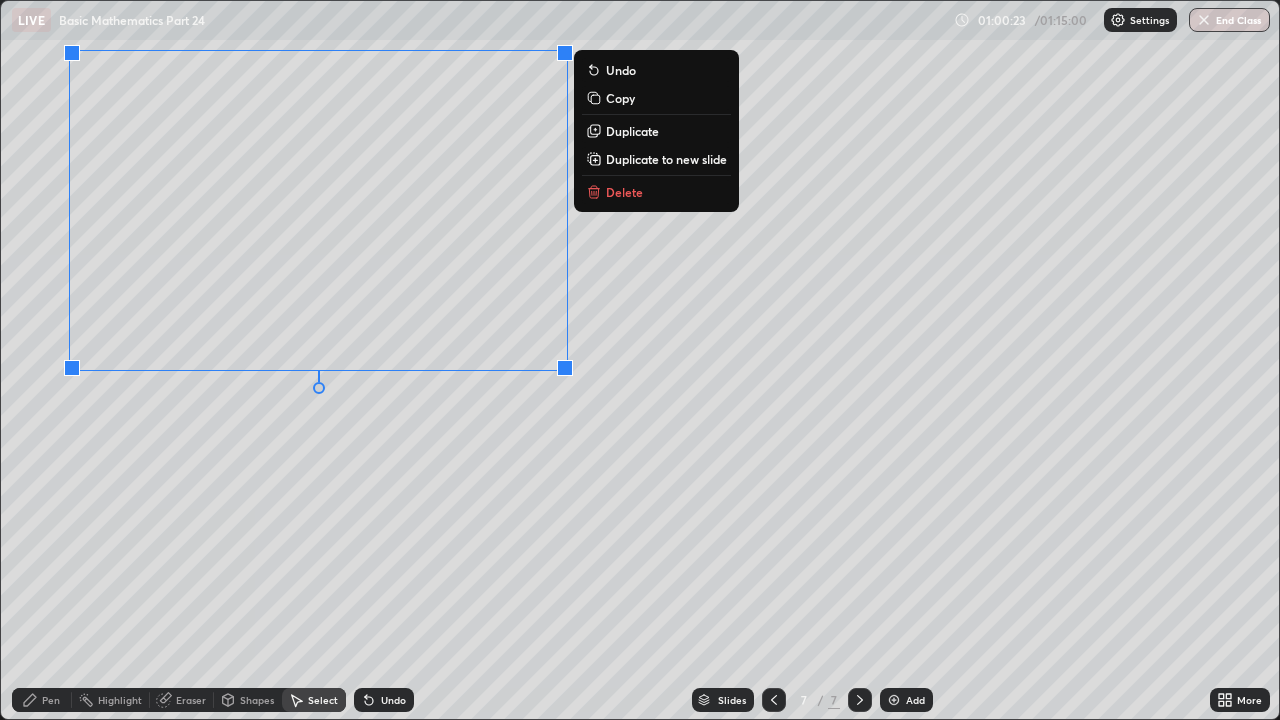 click on "Pen" at bounding box center [51, 700] 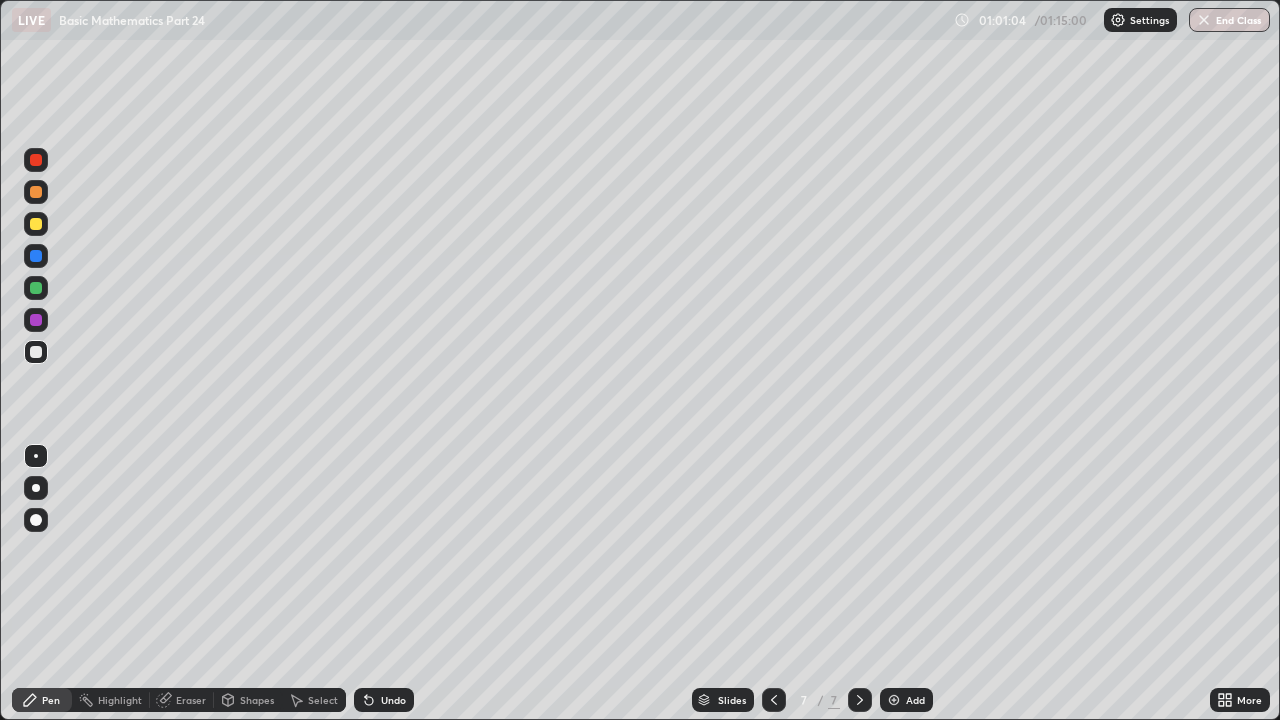 click at bounding box center [36, 320] 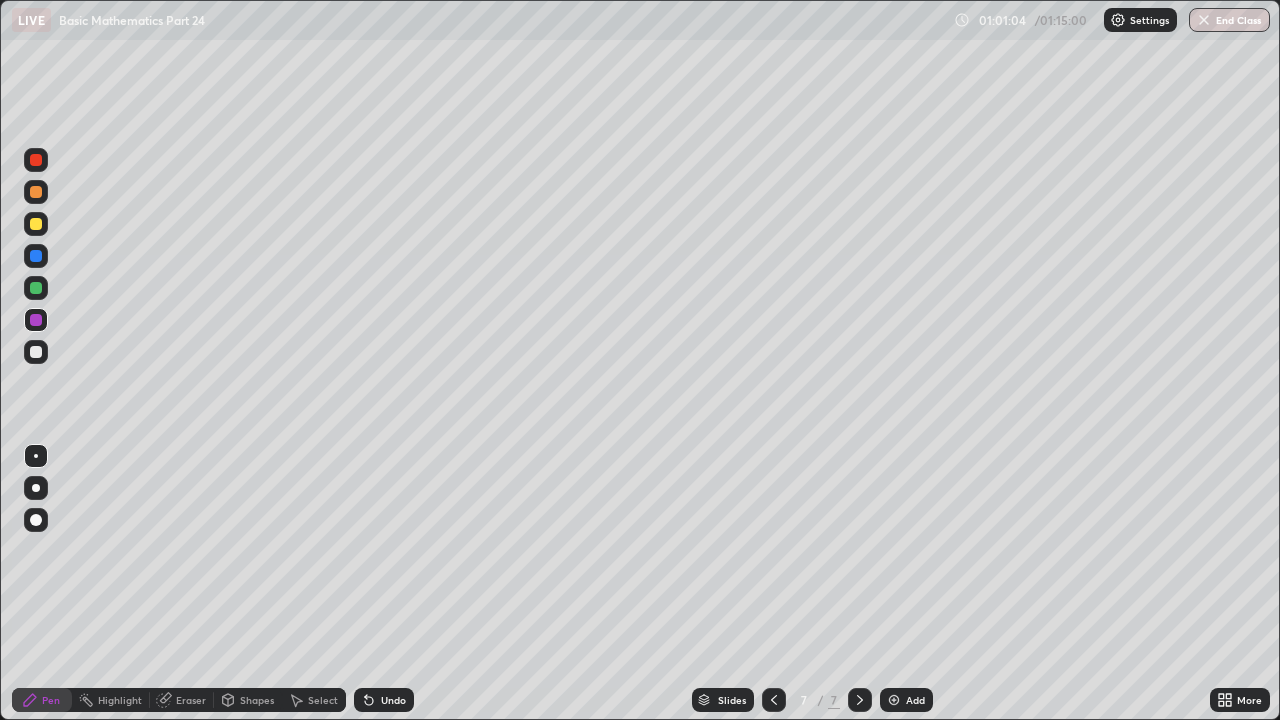 click at bounding box center [36, 352] 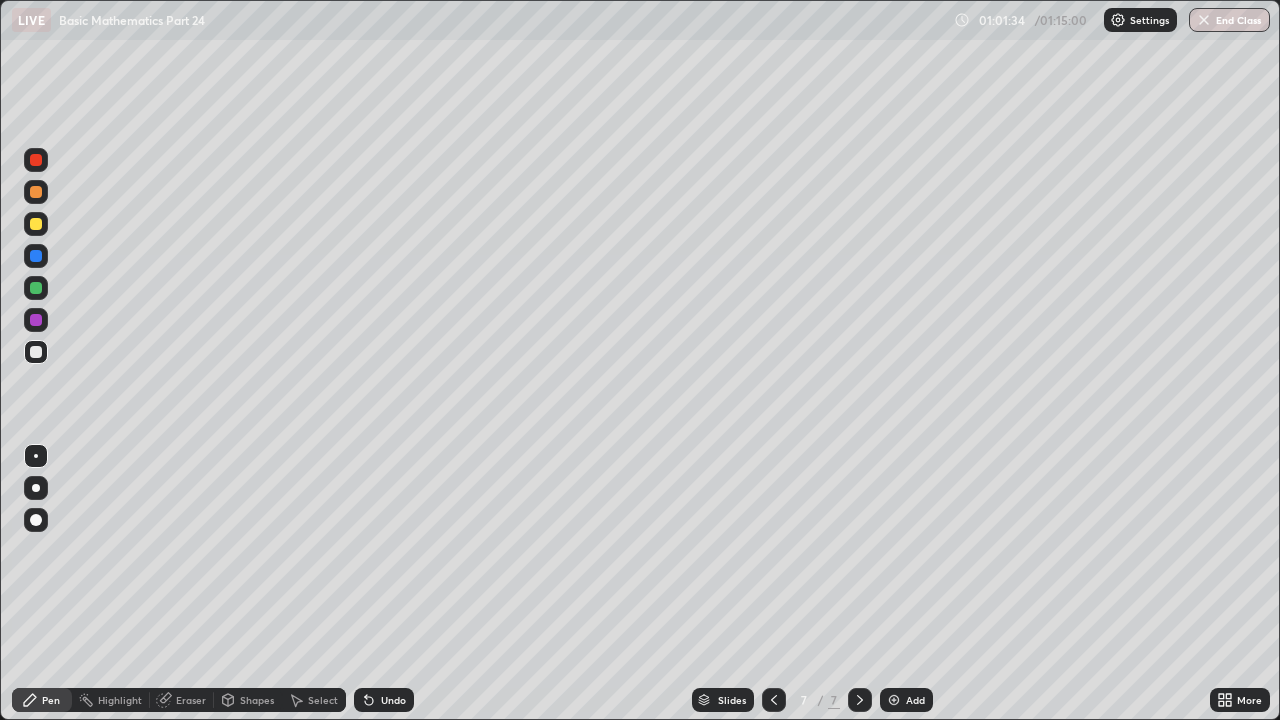 click at bounding box center [36, 320] 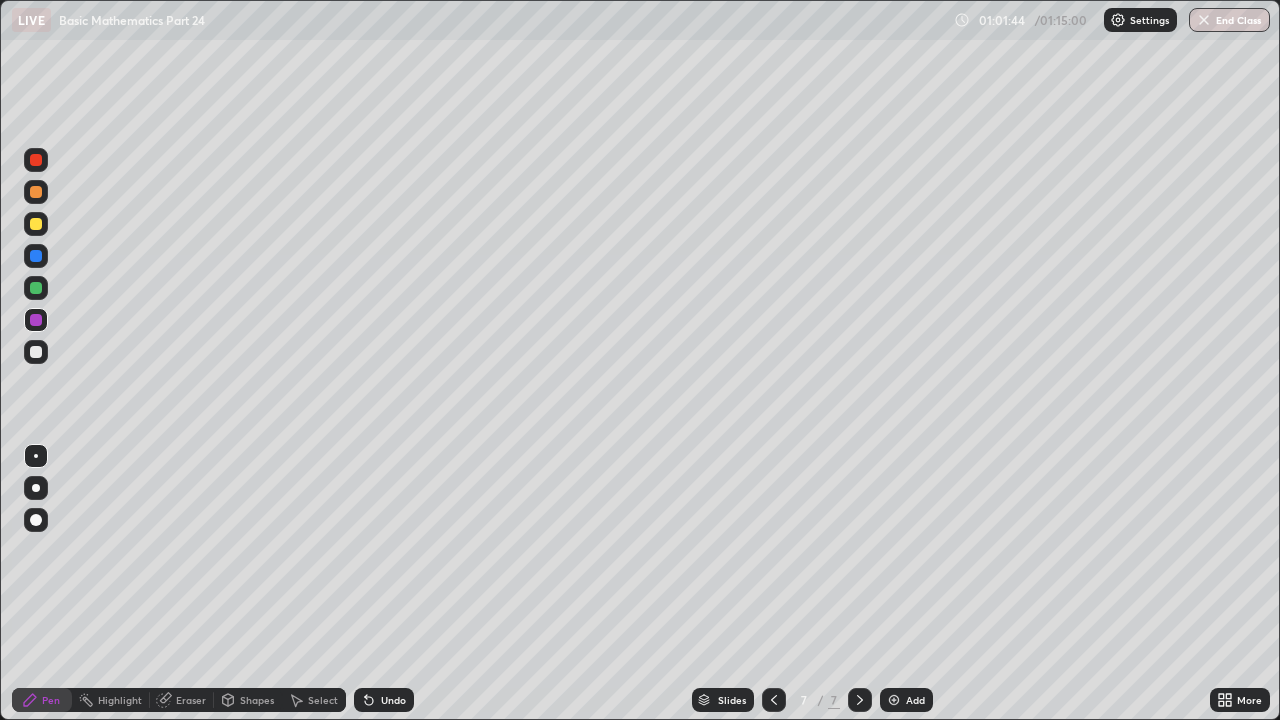 click at bounding box center (36, 288) 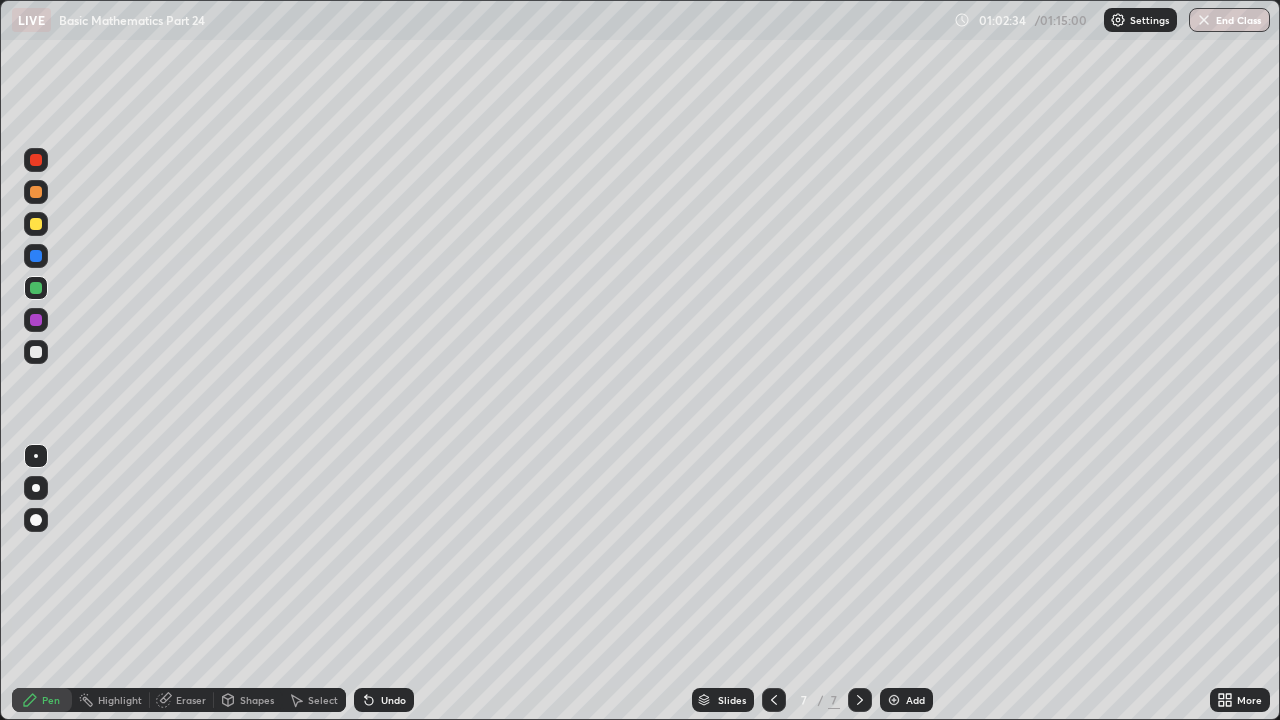 click at bounding box center (36, 256) 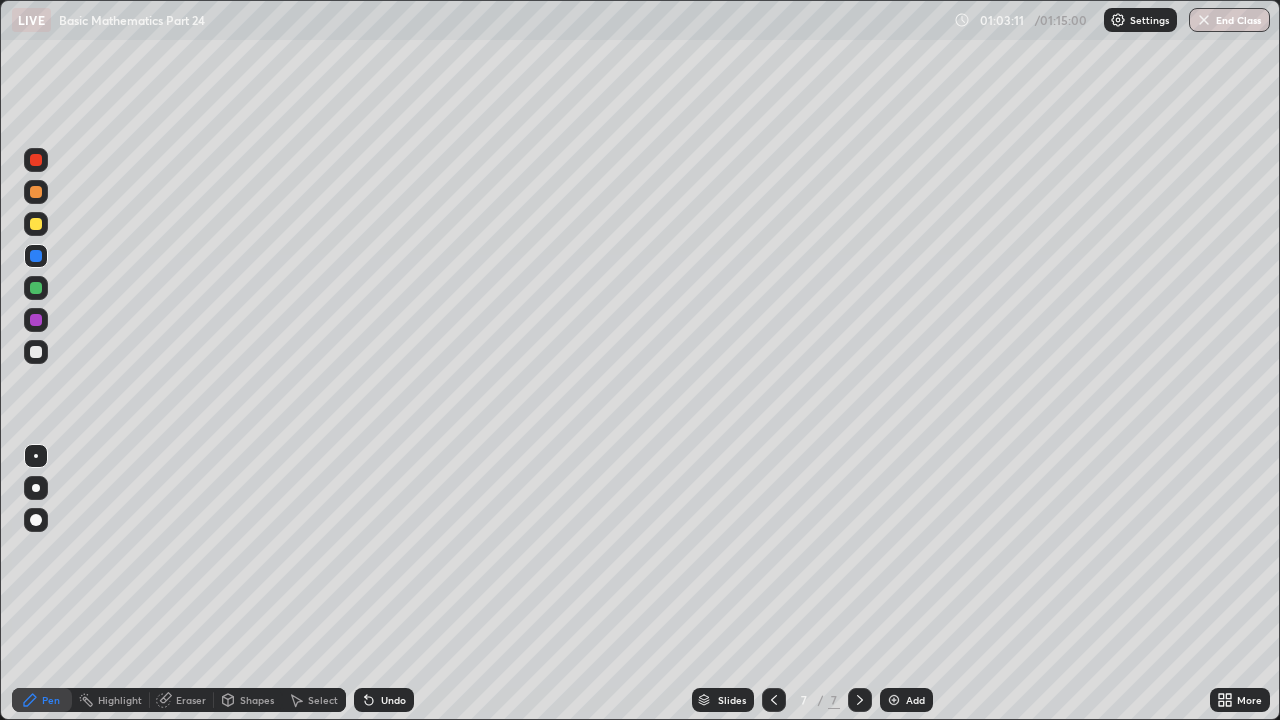 click on "Undo" at bounding box center [393, 700] 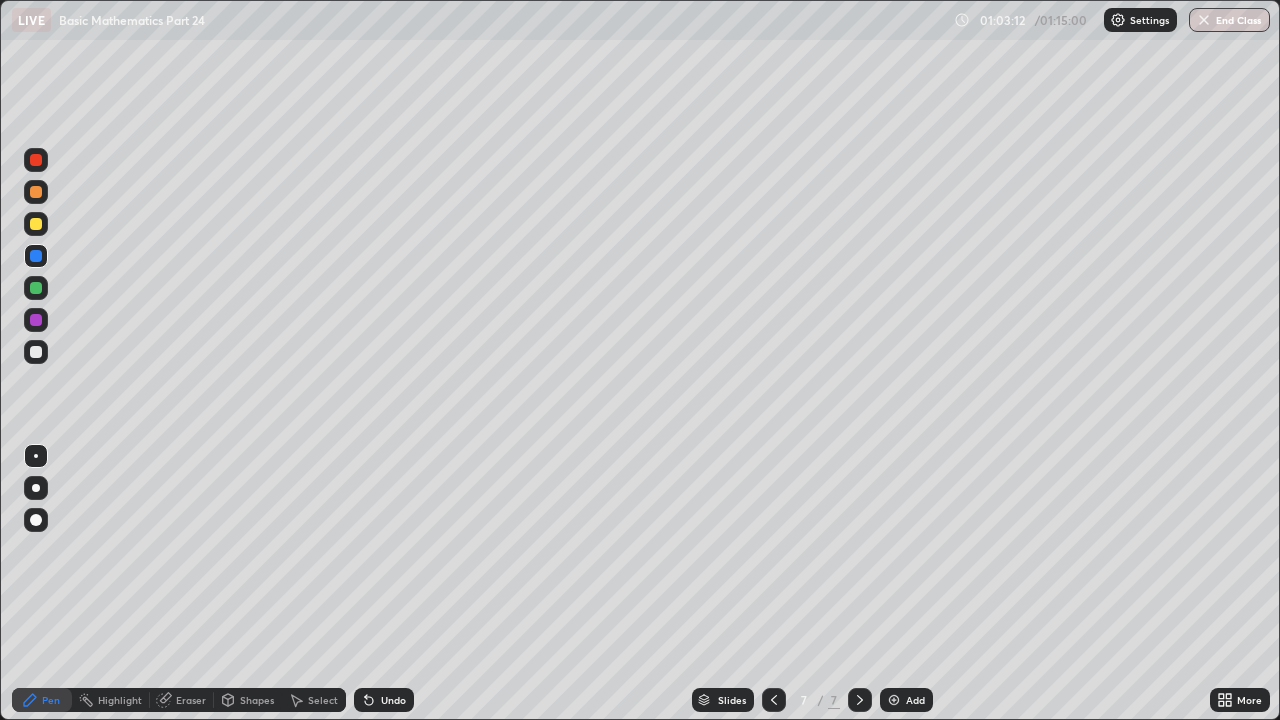 click at bounding box center (36, 224) 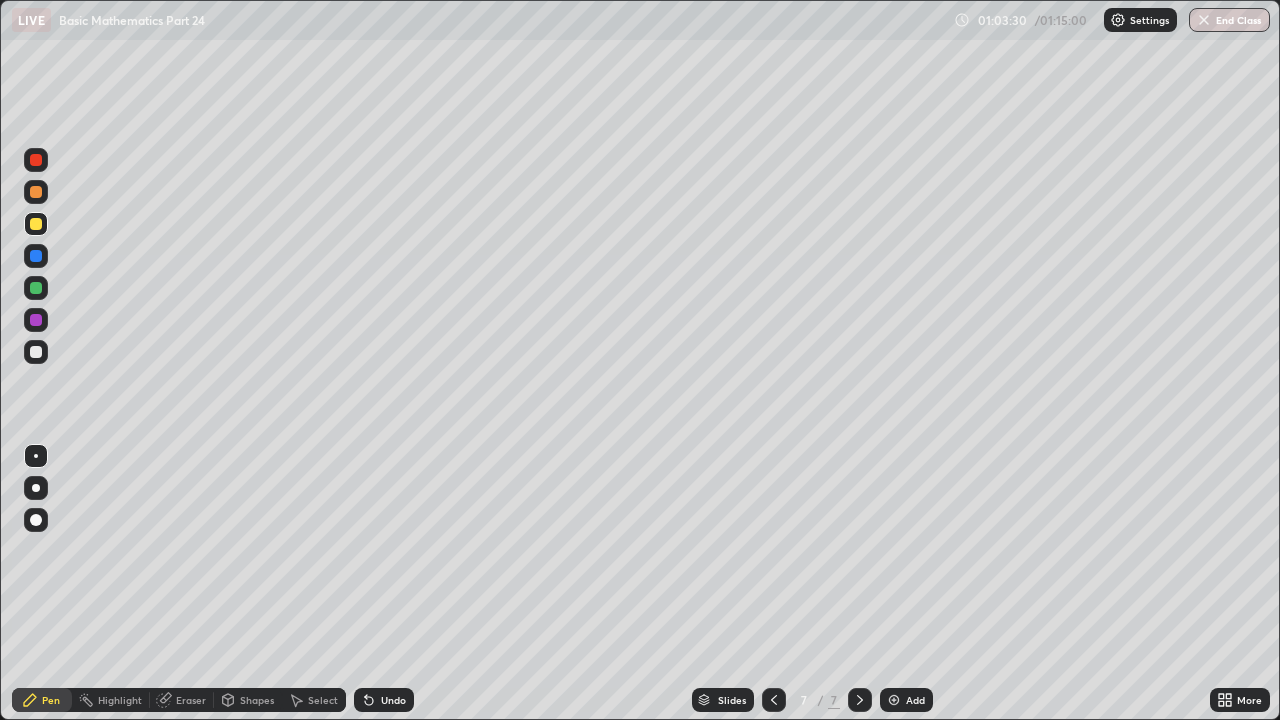 click at bounding box center (36, 256) 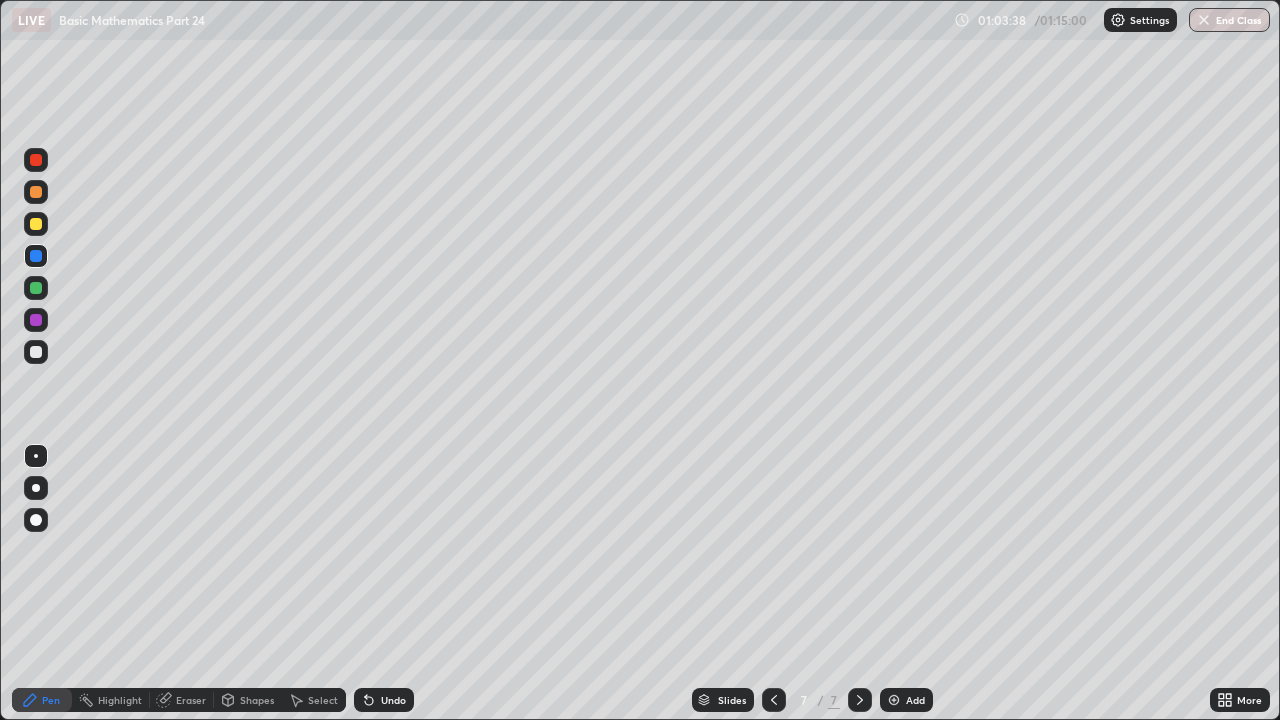 click at bounding box center (36, 288) 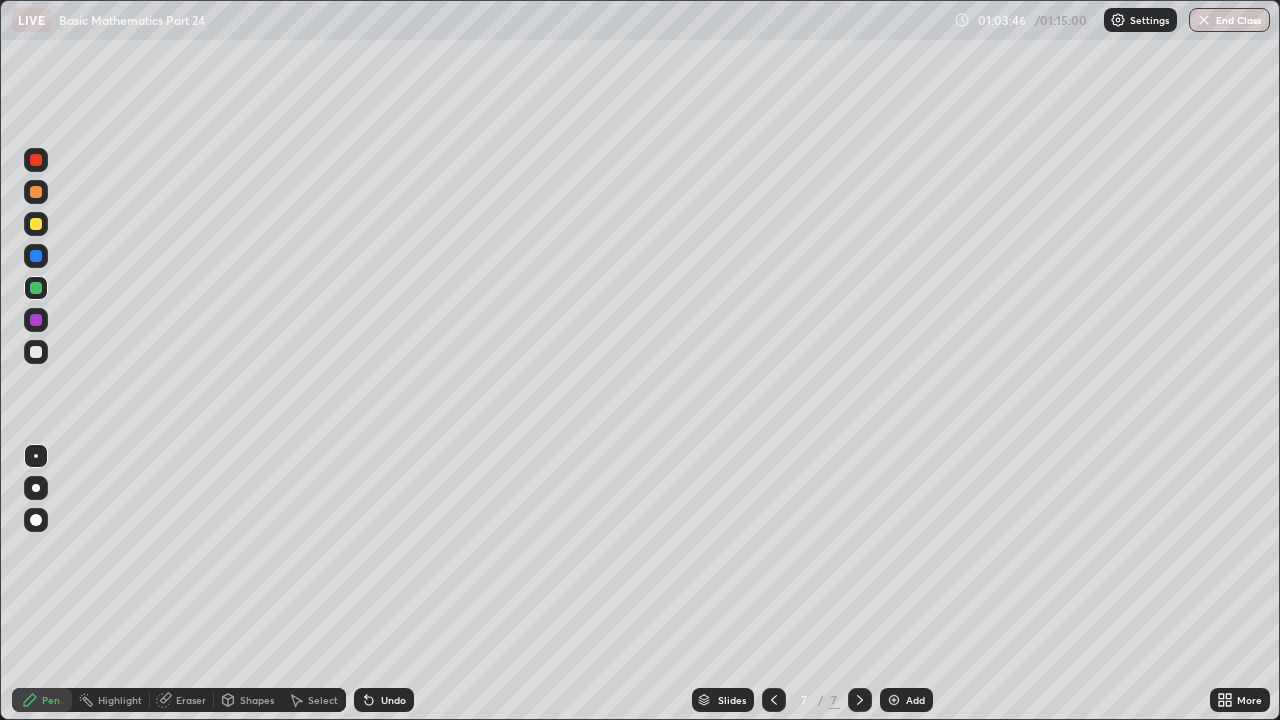 click at bounding box center (36, 320) 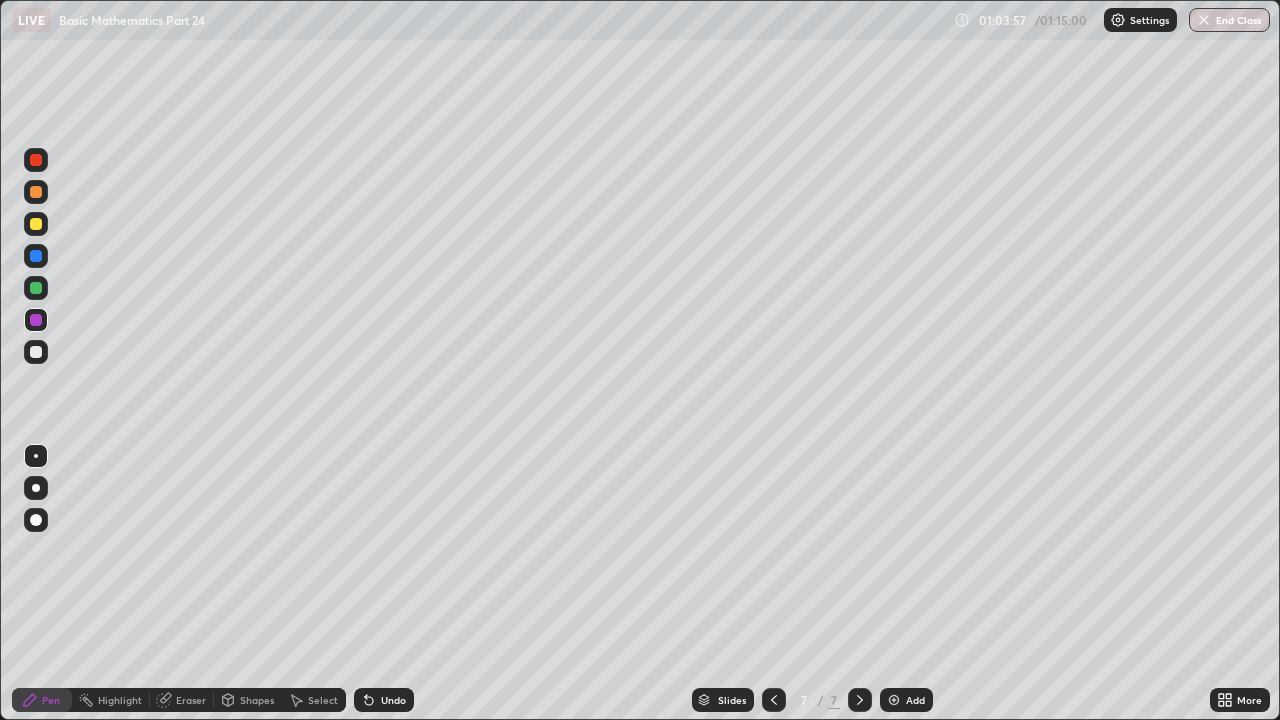 click at bounding box center [36, 352] 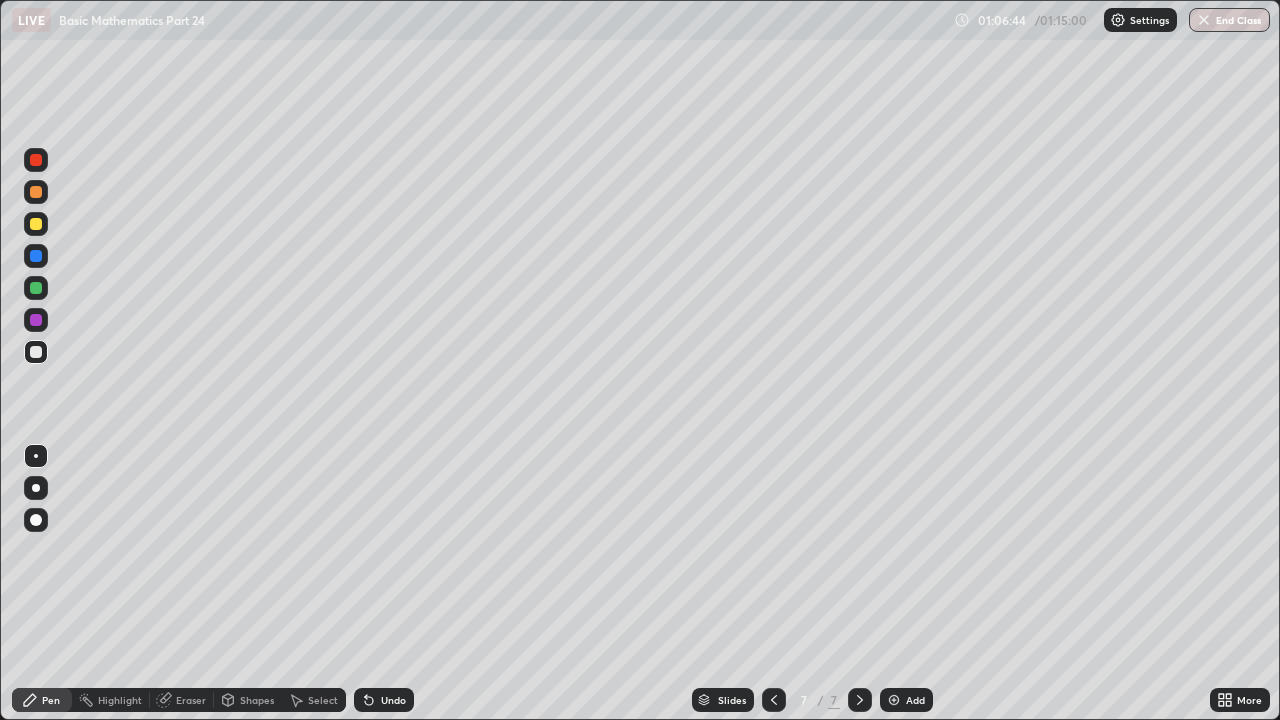 click at bounding box center [36, 160] 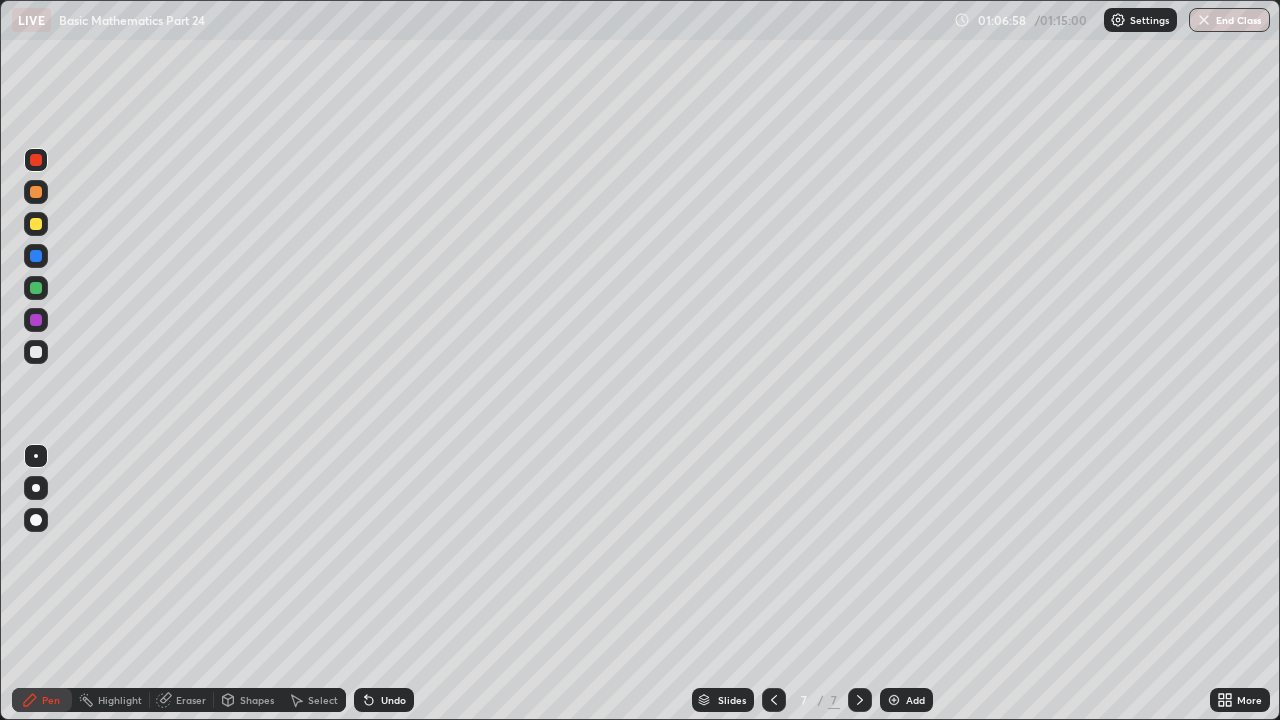 click on "Shapes" at bounding box center (257, 700) 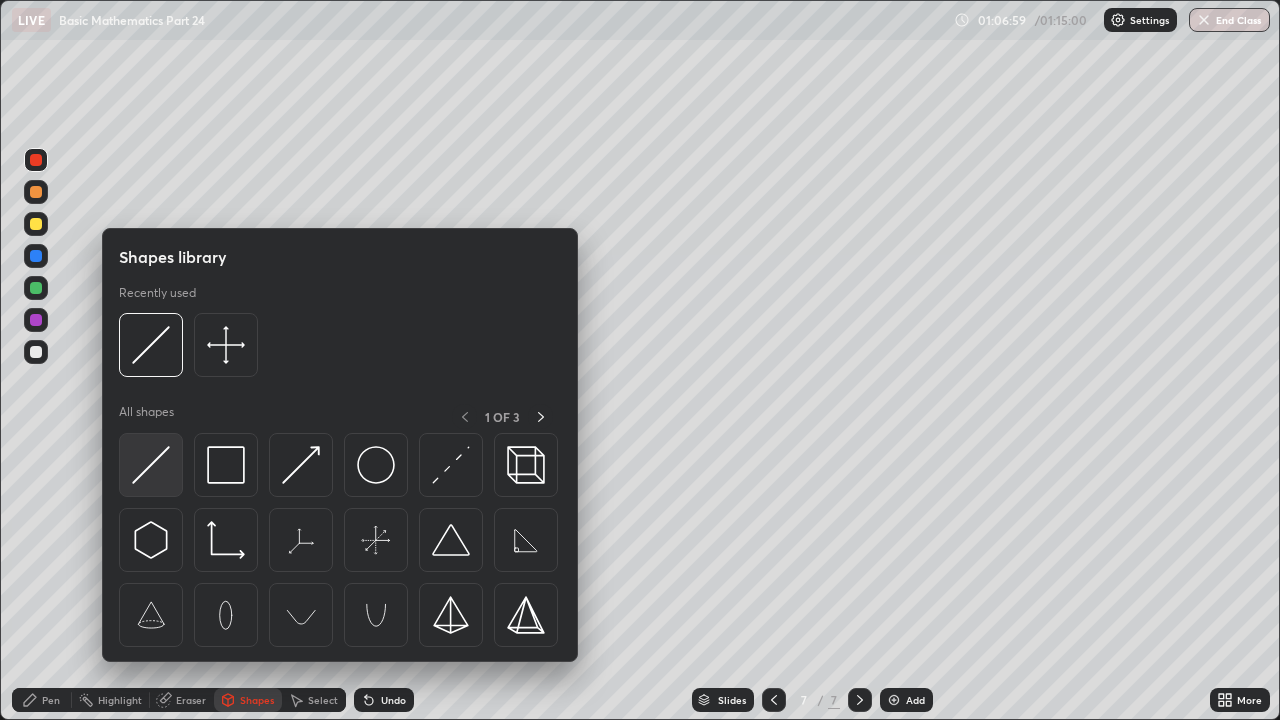 click at bounding box center [151, 465] 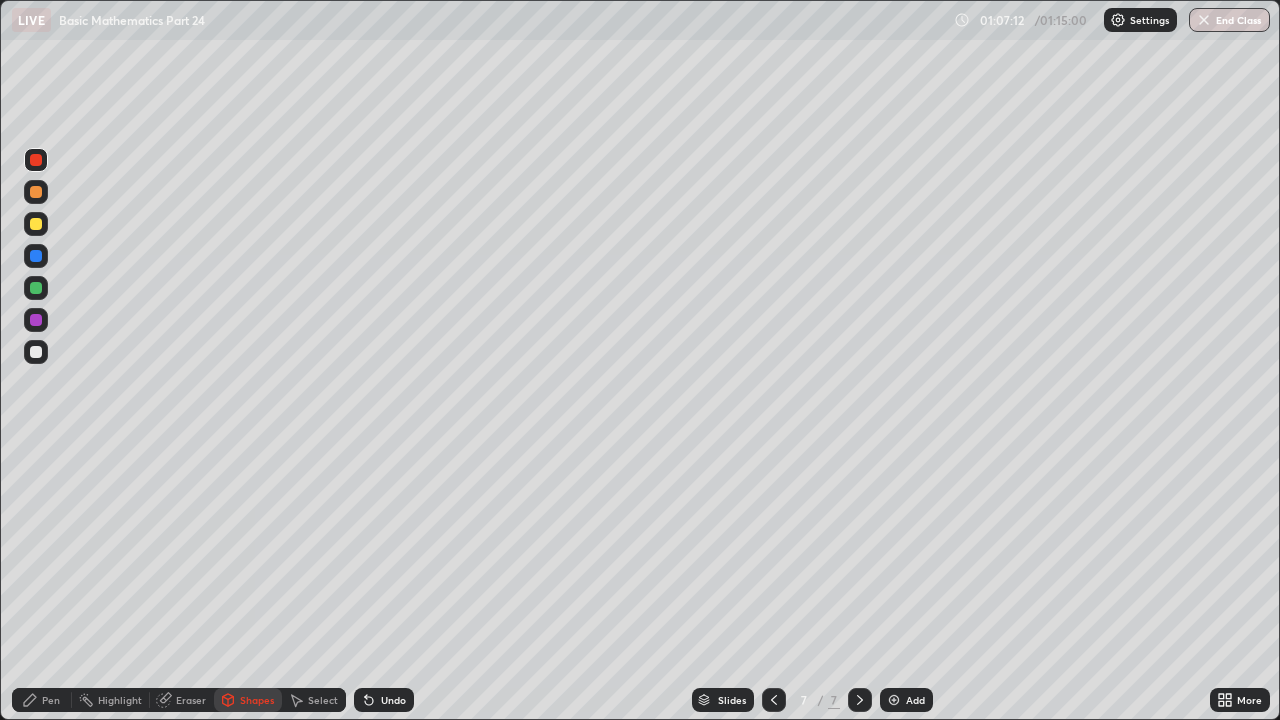 click on "Pen" at bounding box center [51, 700] 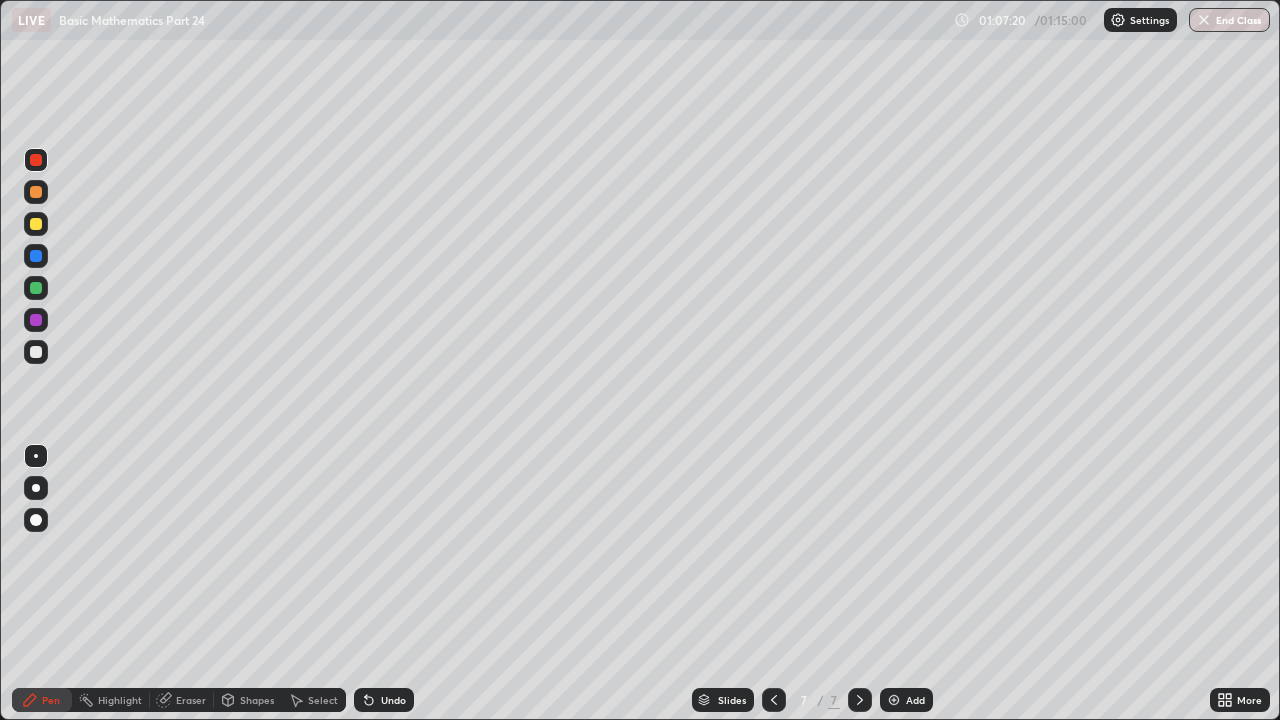 click on "Eraser" at bounding box center [182, 700] 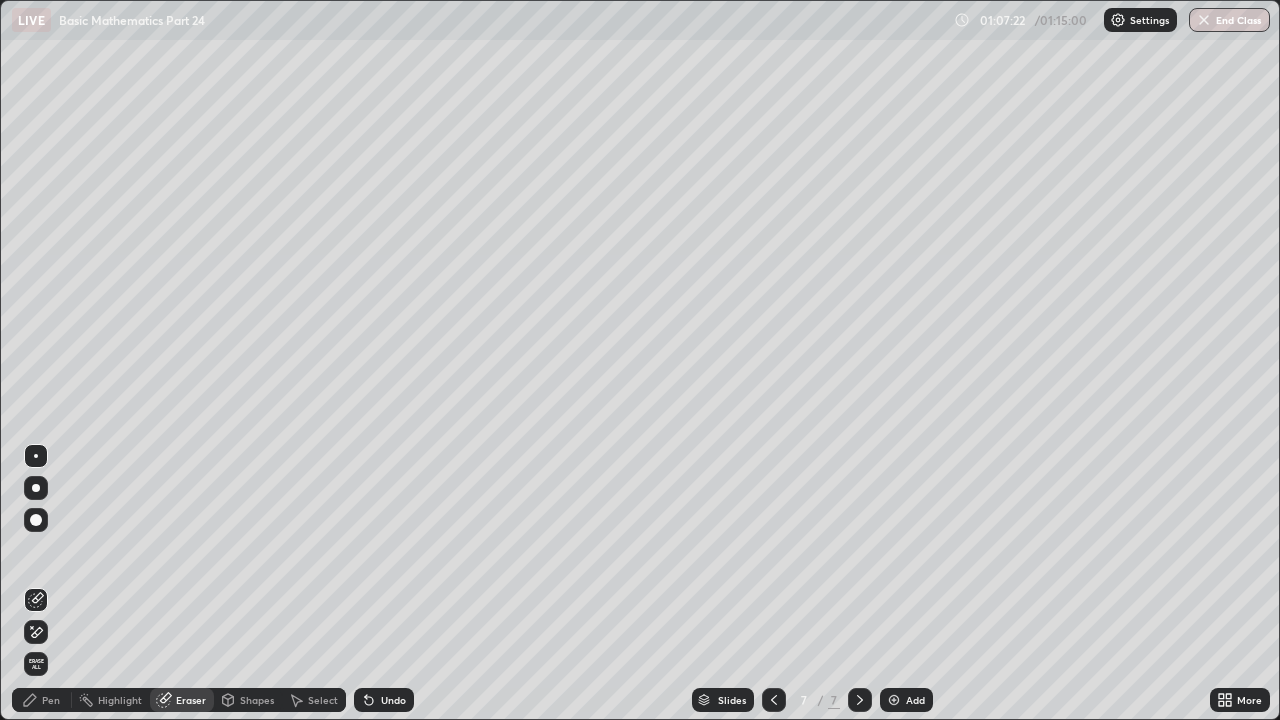 click on "Pen" at bounding box center [51, 700] 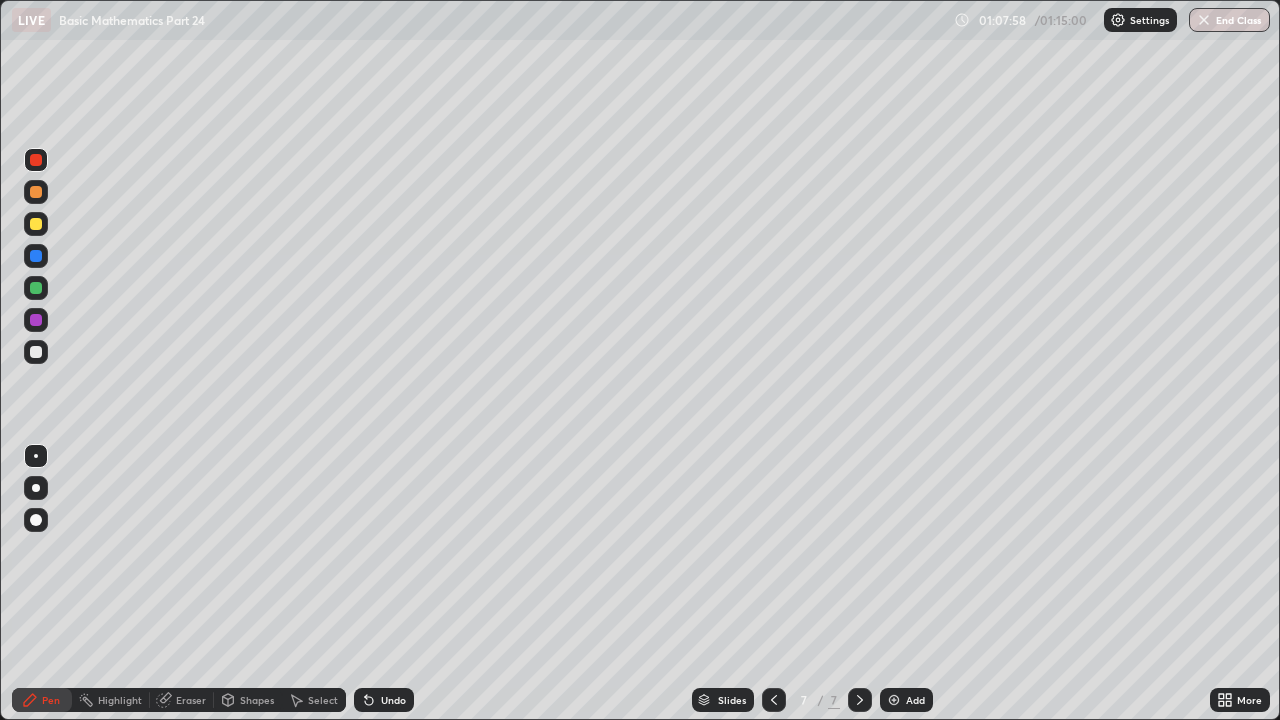 click at bounding box center (36, 352) 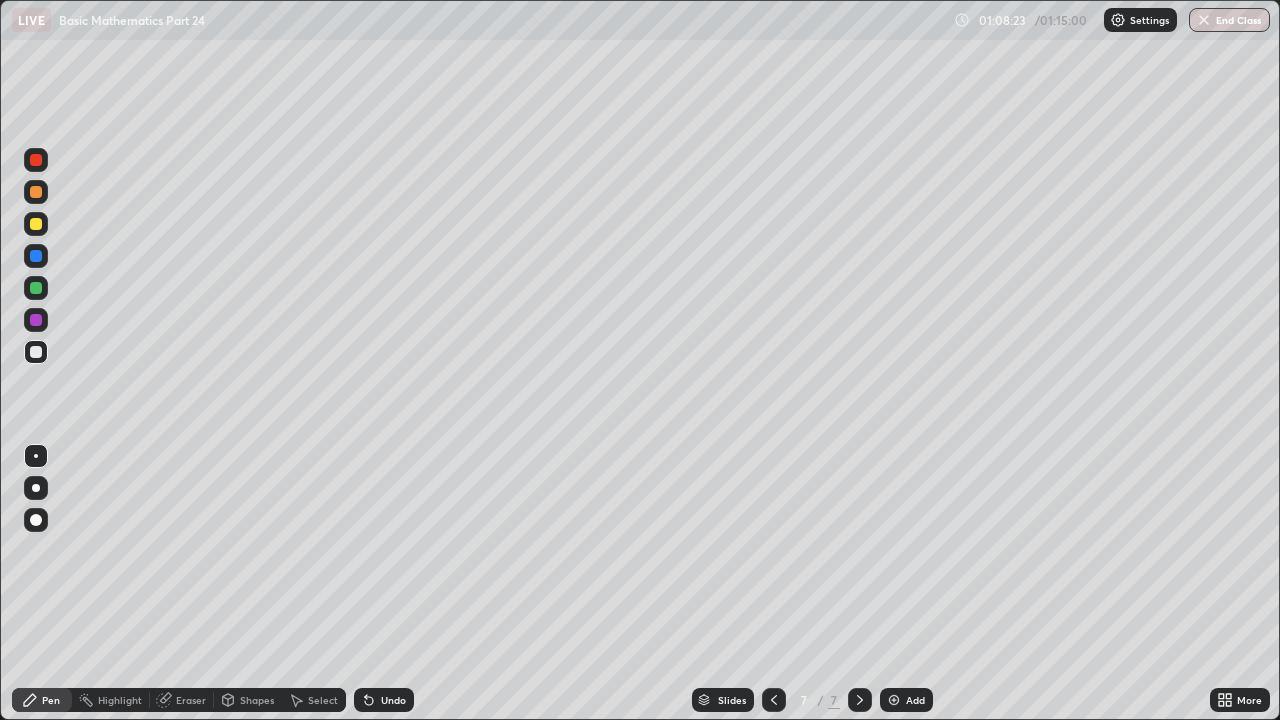 click at bounding box center (36, 160) 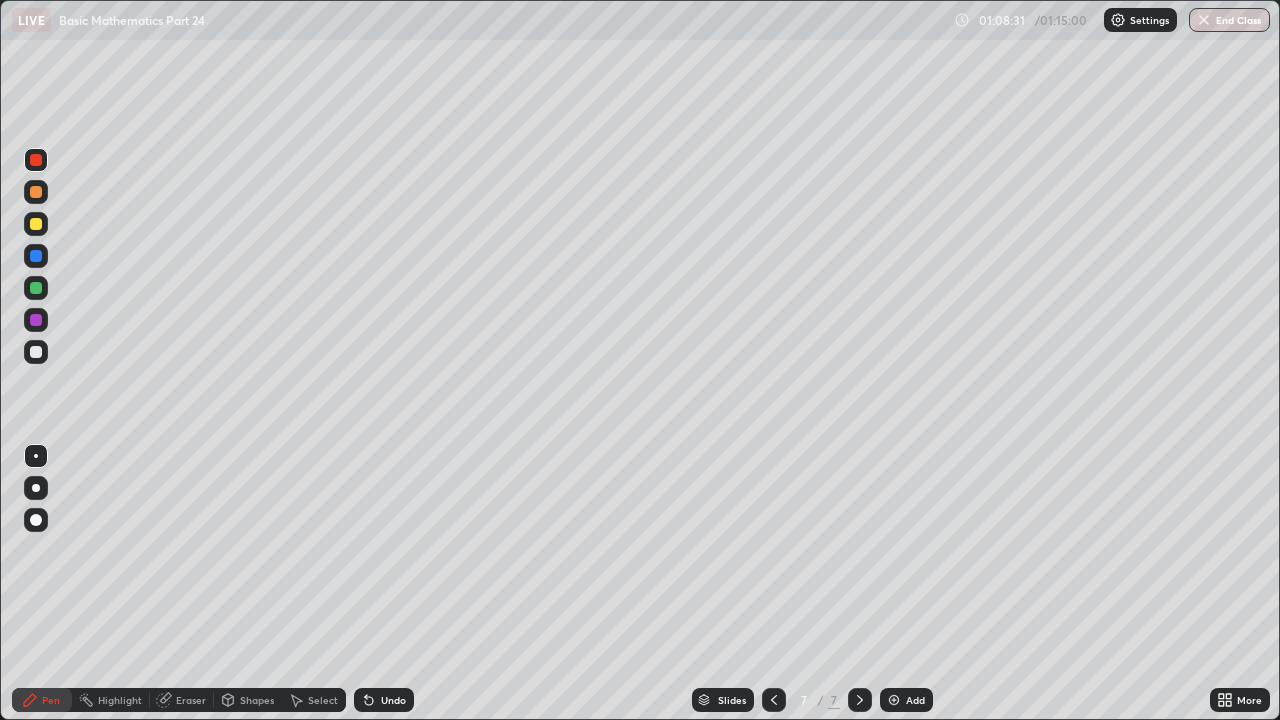 click at bounding box center (36, 352) 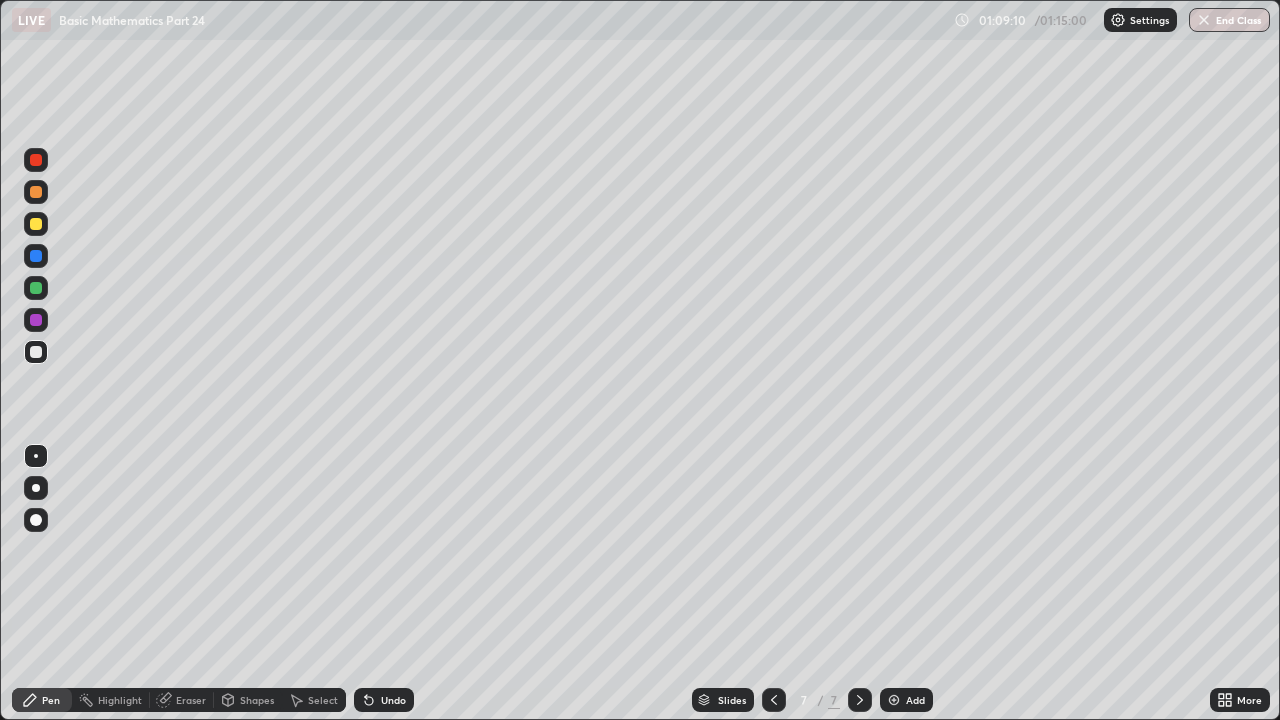 click at bounding box center [36, 192] 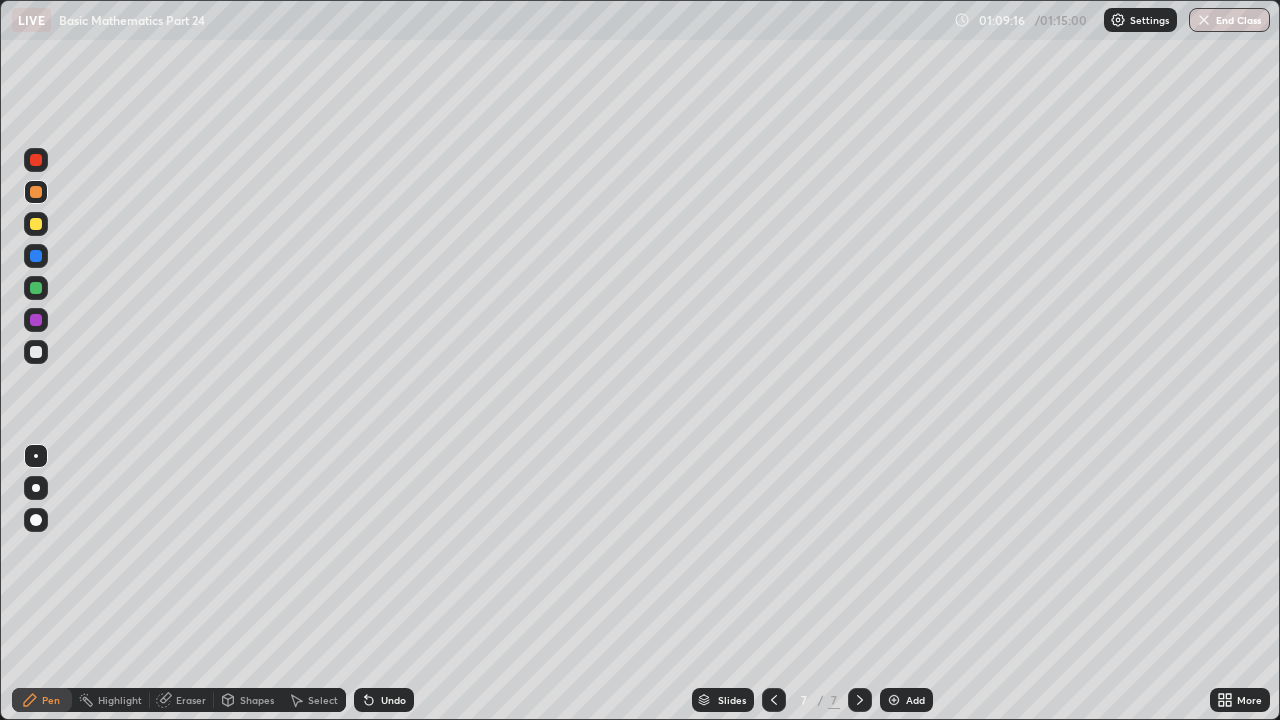 click on "Undo" at bounding box center [393, 700] 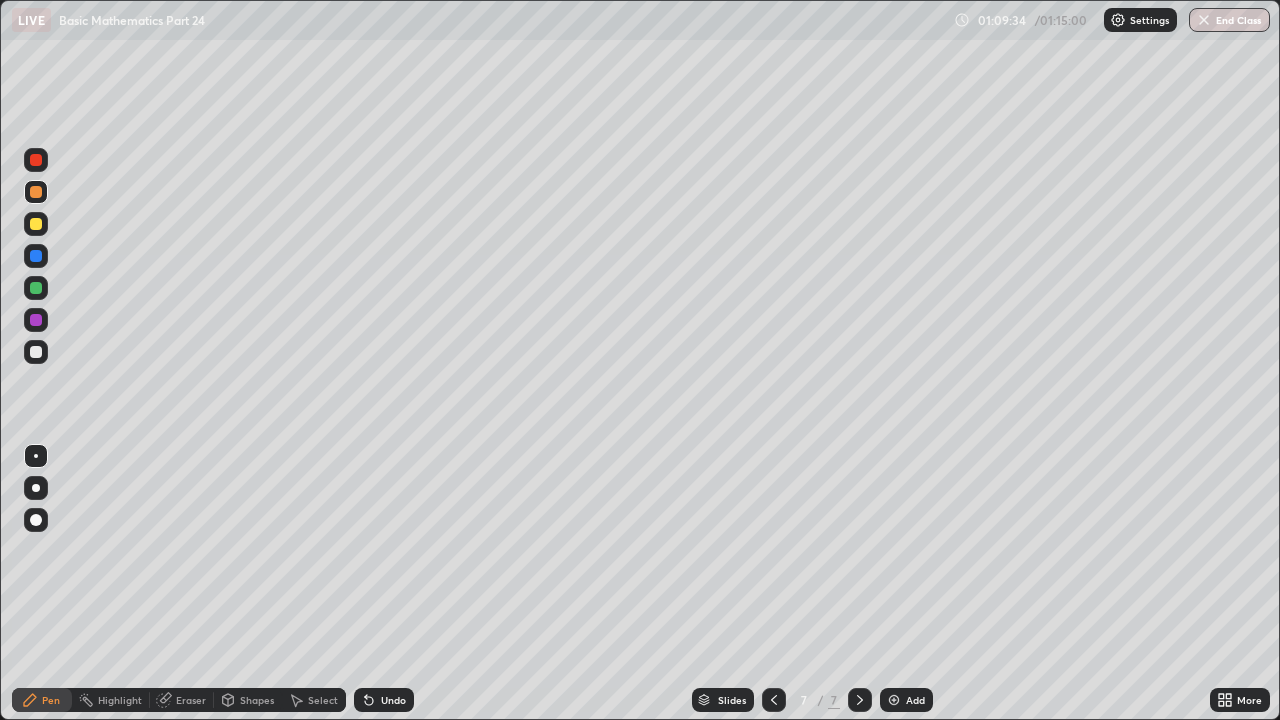 click on "Eraser" at bounding box center [191, 700] 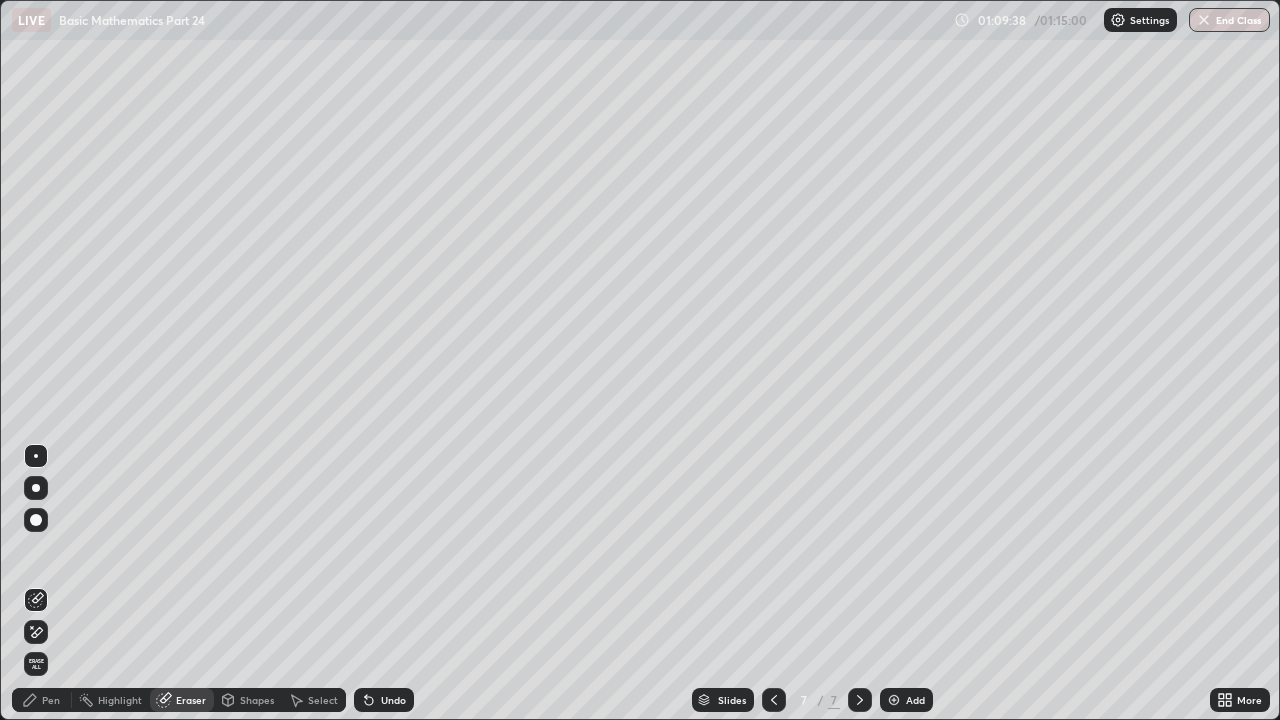 click on "Pen" at bounding box center (51, 700) 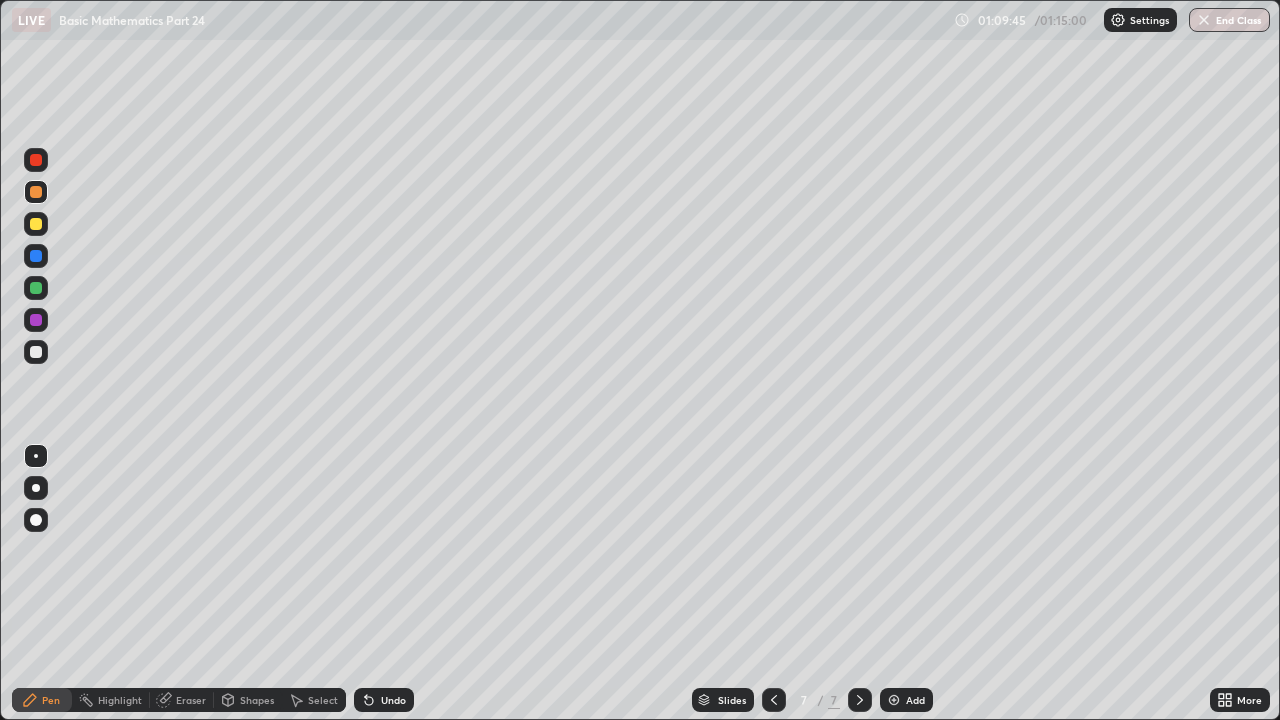 click at bounding box center [36, 352] 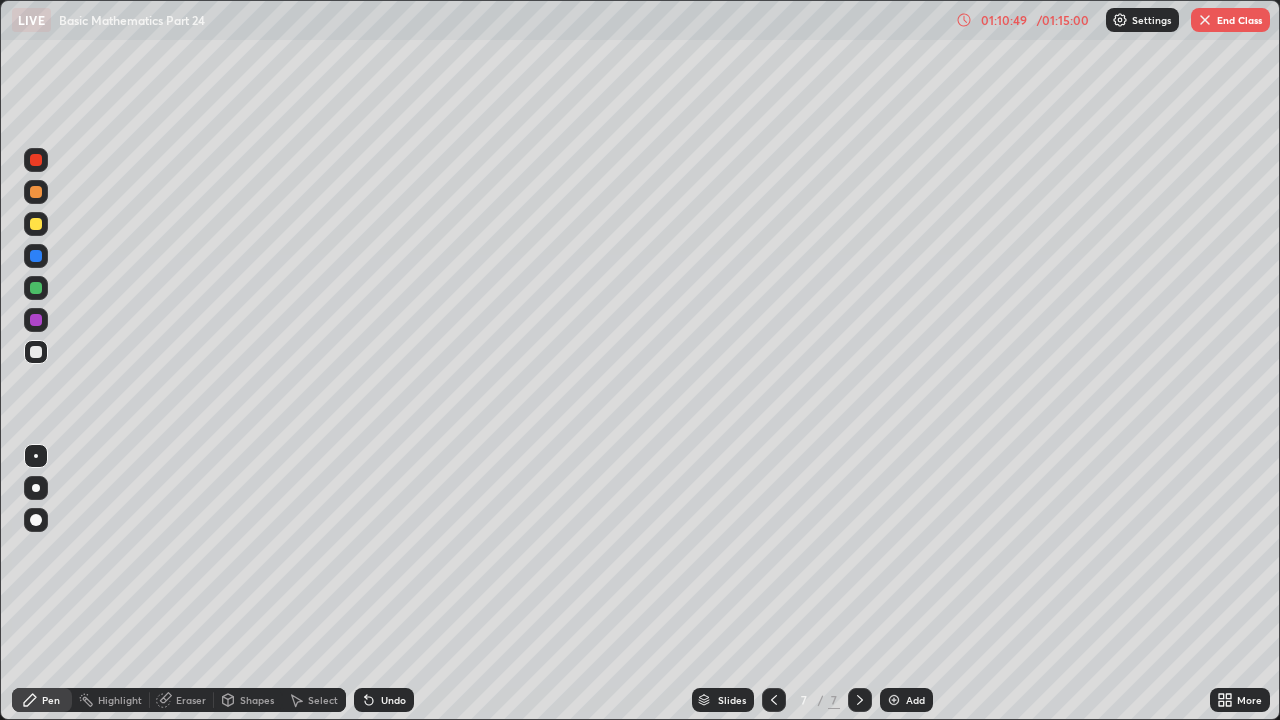 click at bounding box center [36, 192] 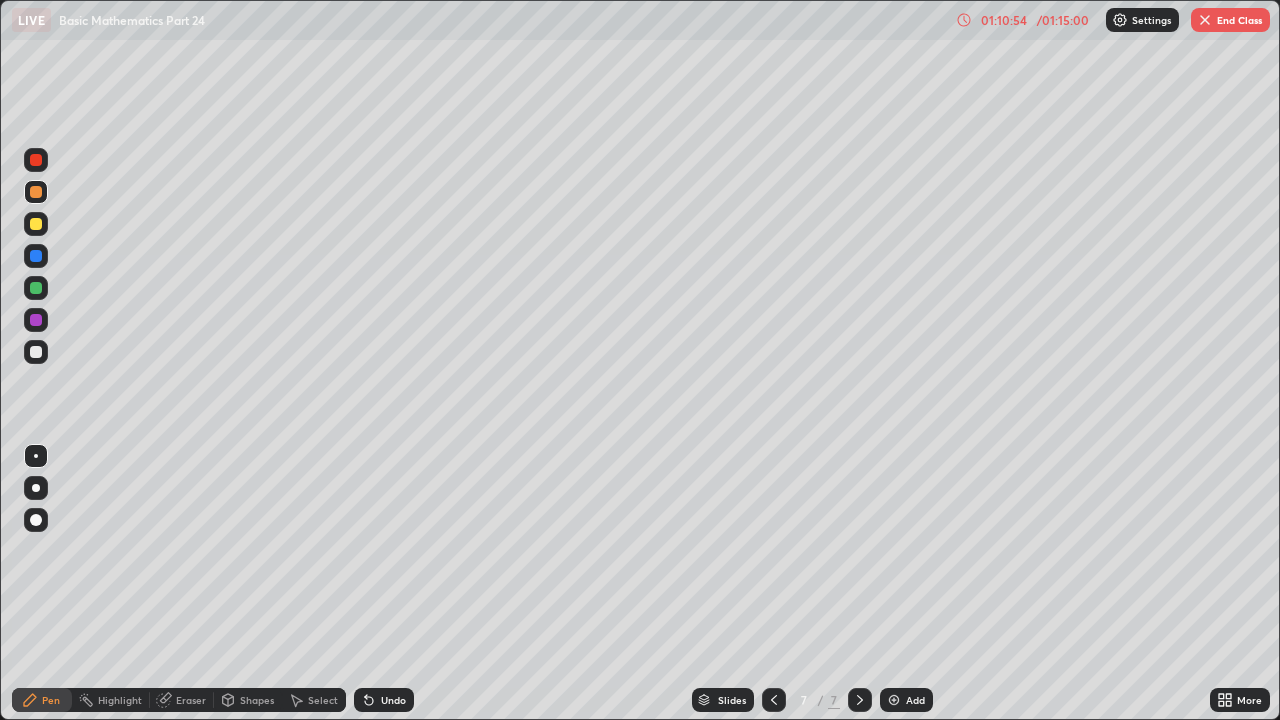 click at bounding box center [36, 352] 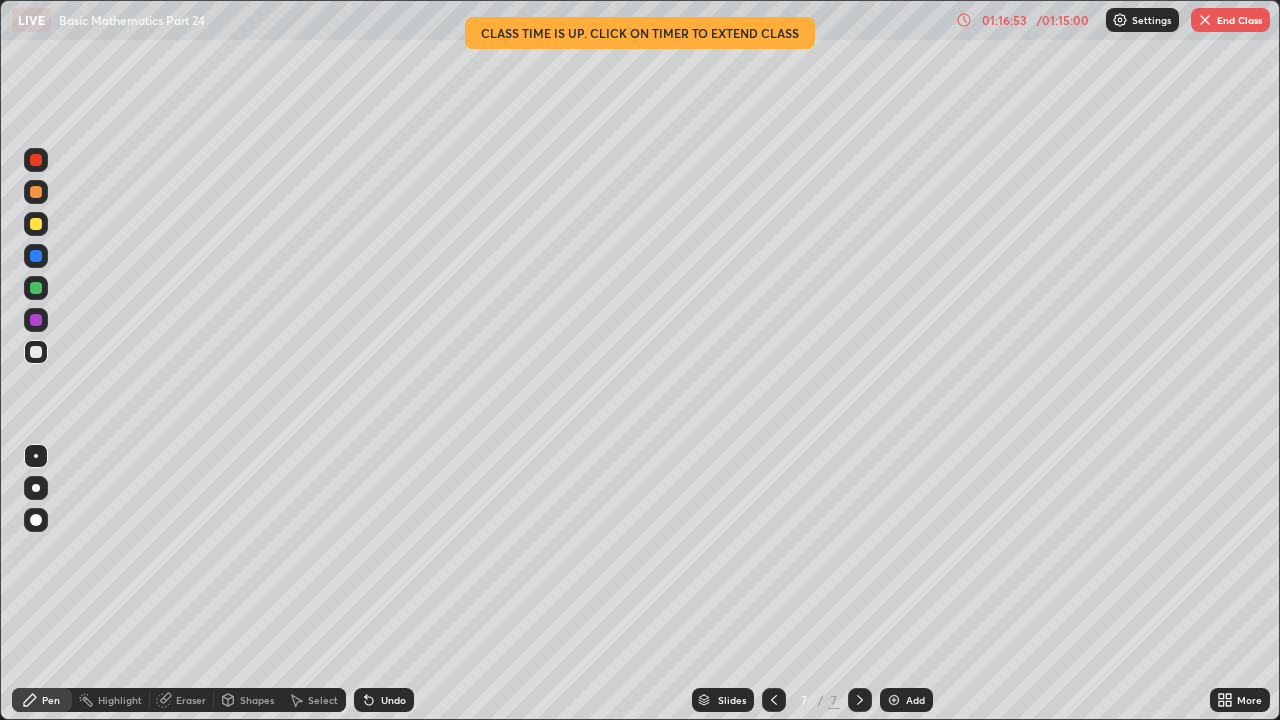 click at bounding box center [894, 700] 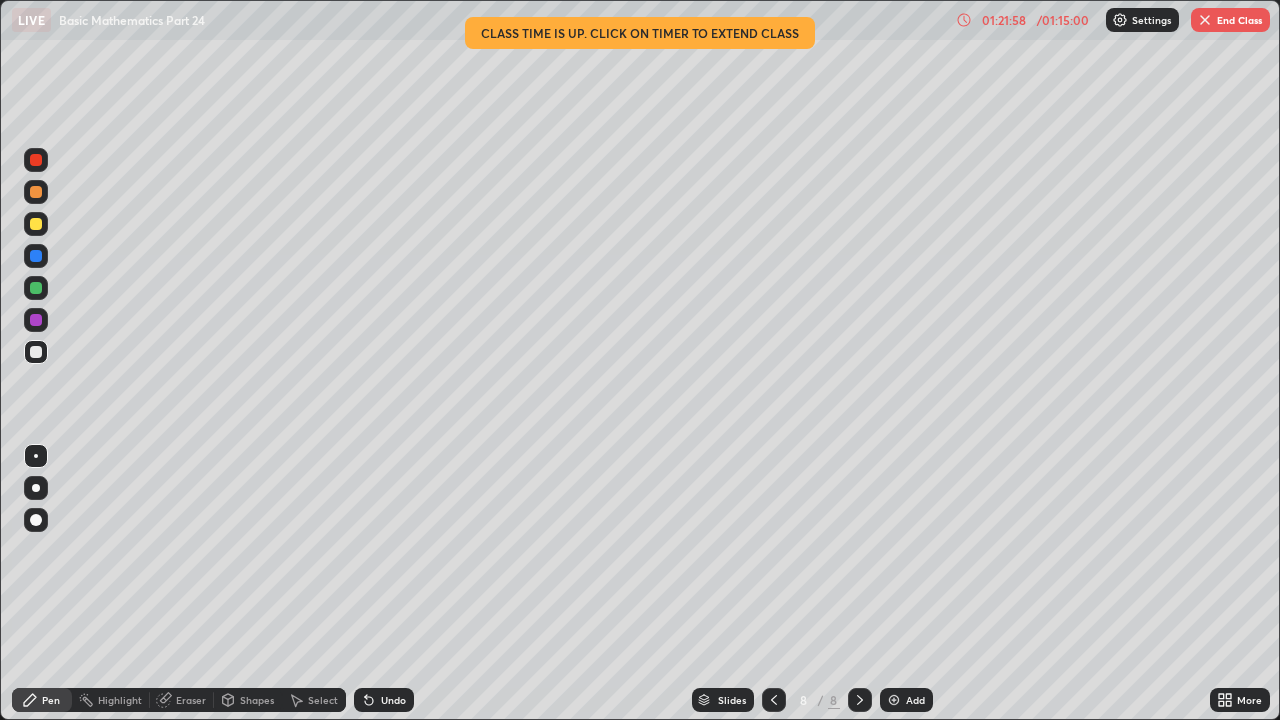 click on "Undo" at bounding box center [393, 700] 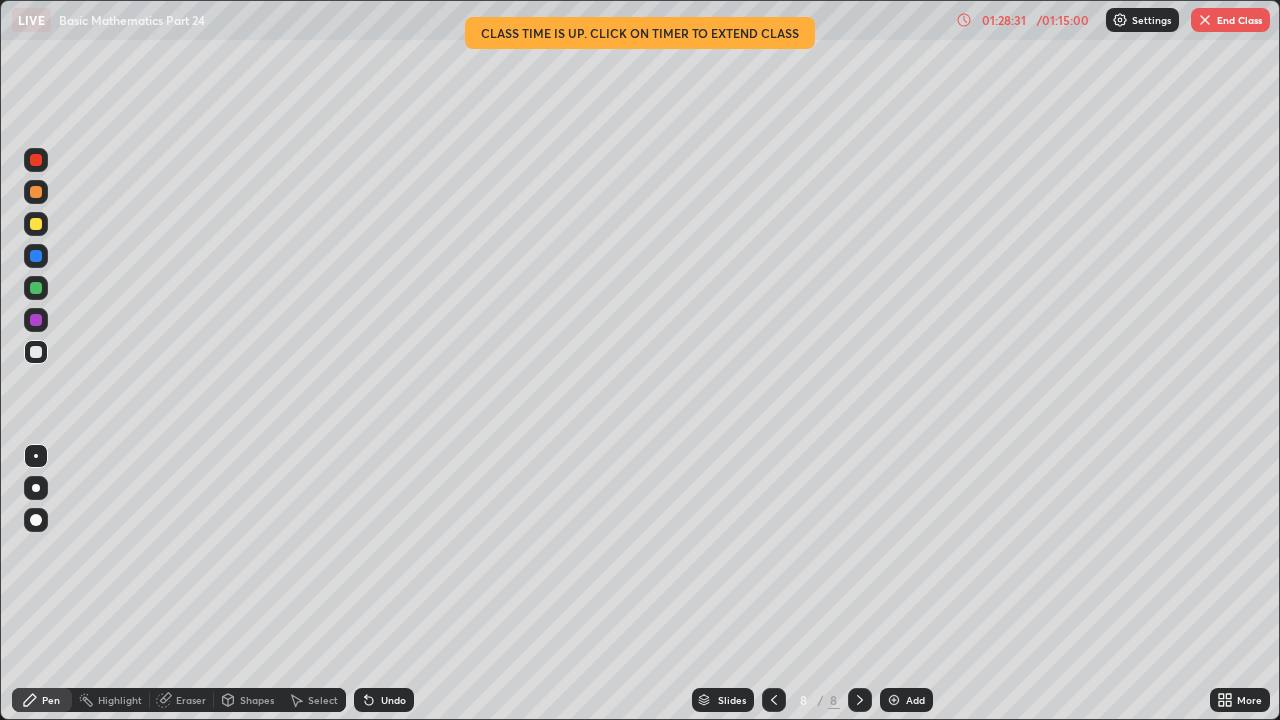 click on "End Class" at bounding box center [1230, 20] 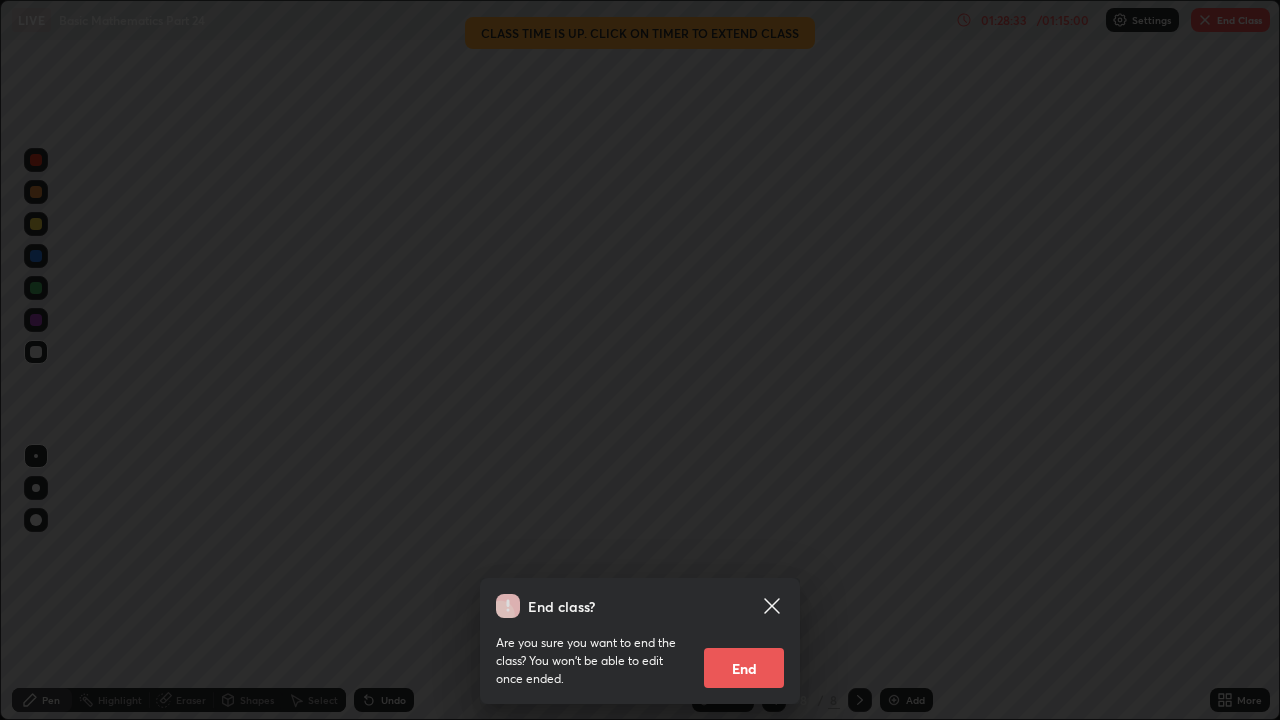click on "End" at bounding box center [744, 668] 